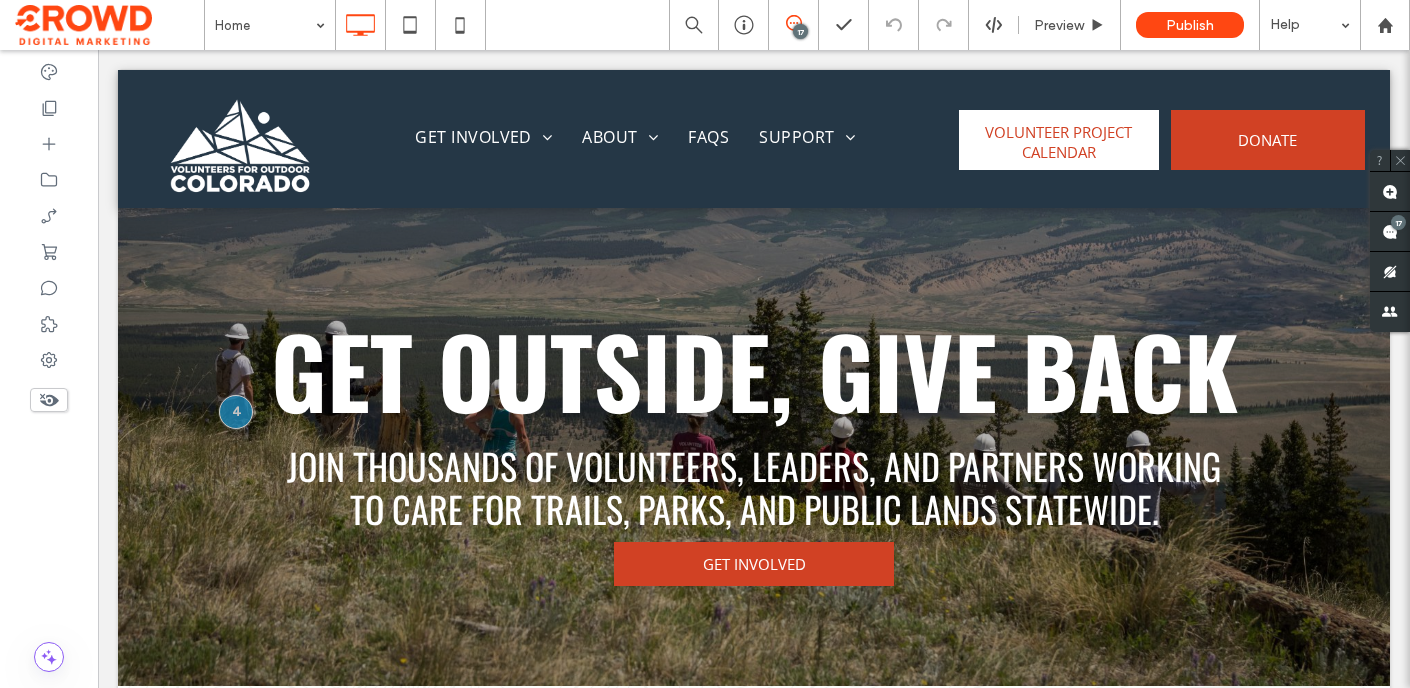 scroll, scrollTop: 0, scrollLeft: 0, axis: both 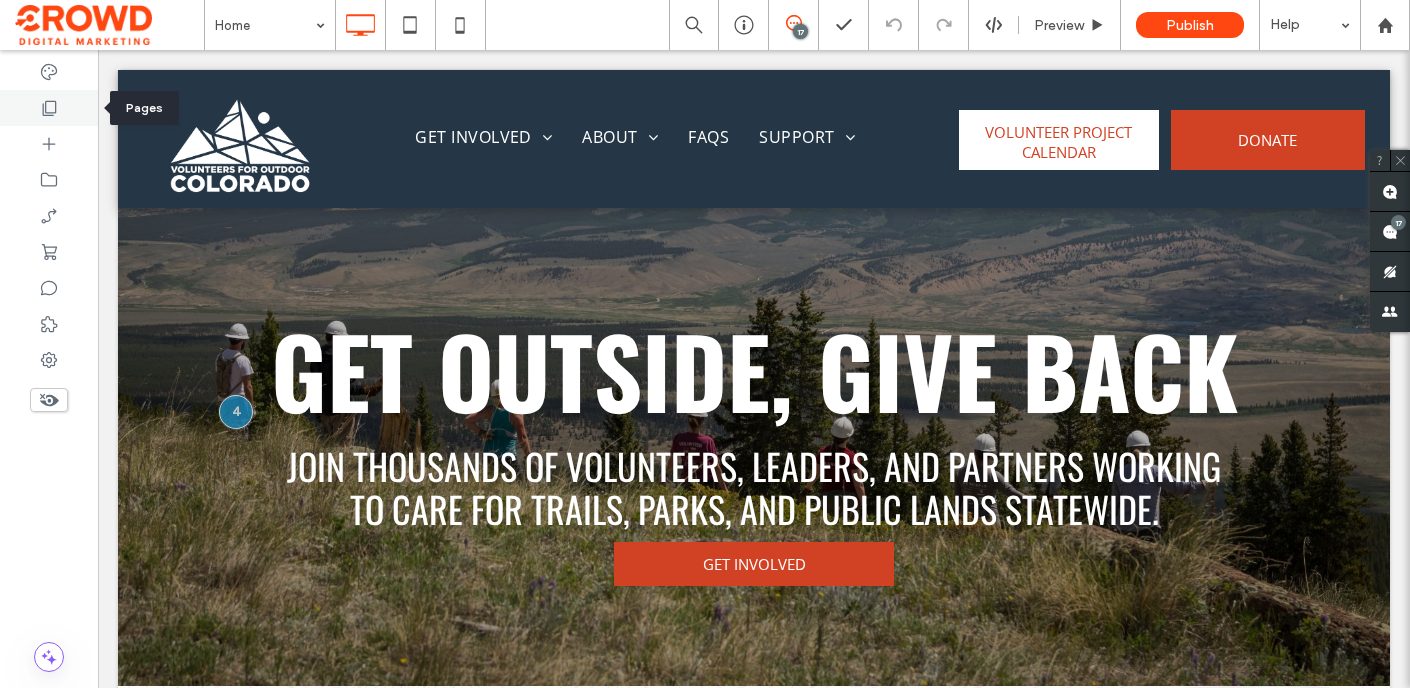 click at bounding box center (49, 108) 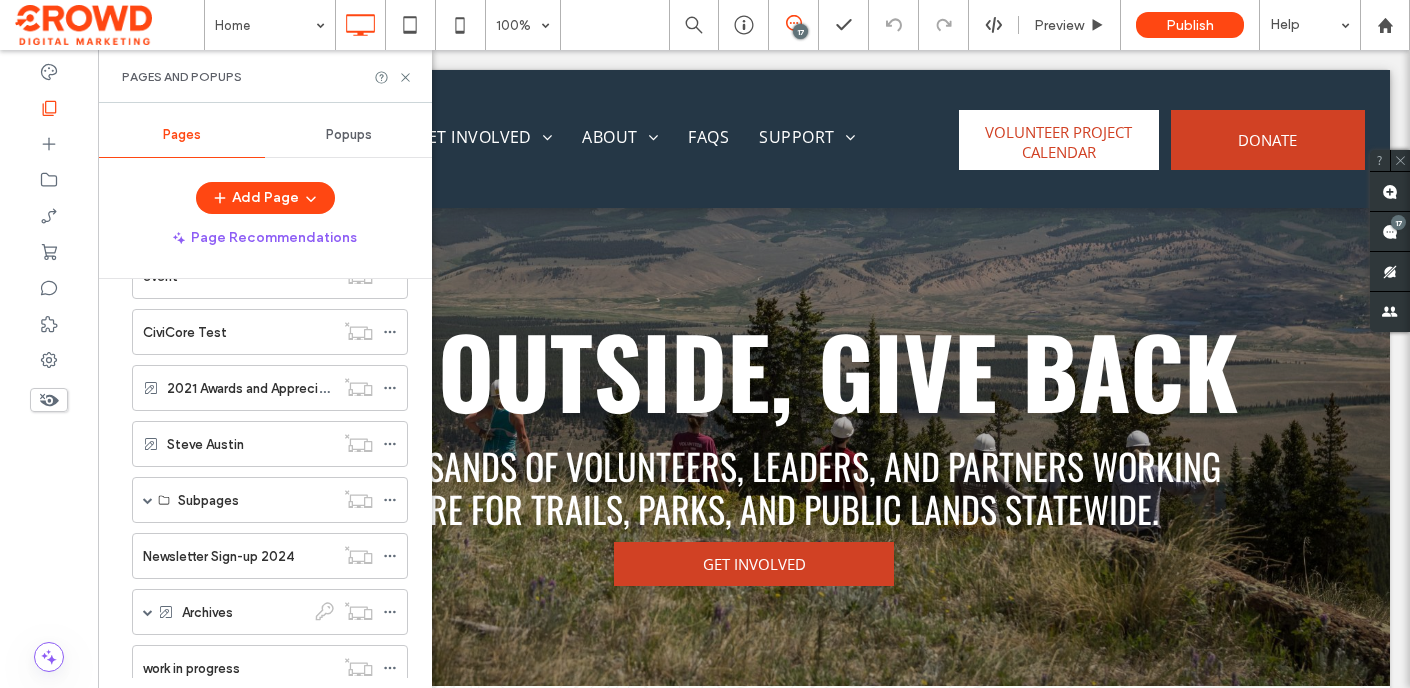 scroll, scrollTop: 1299, scrollLeft: 0, axis: vertical 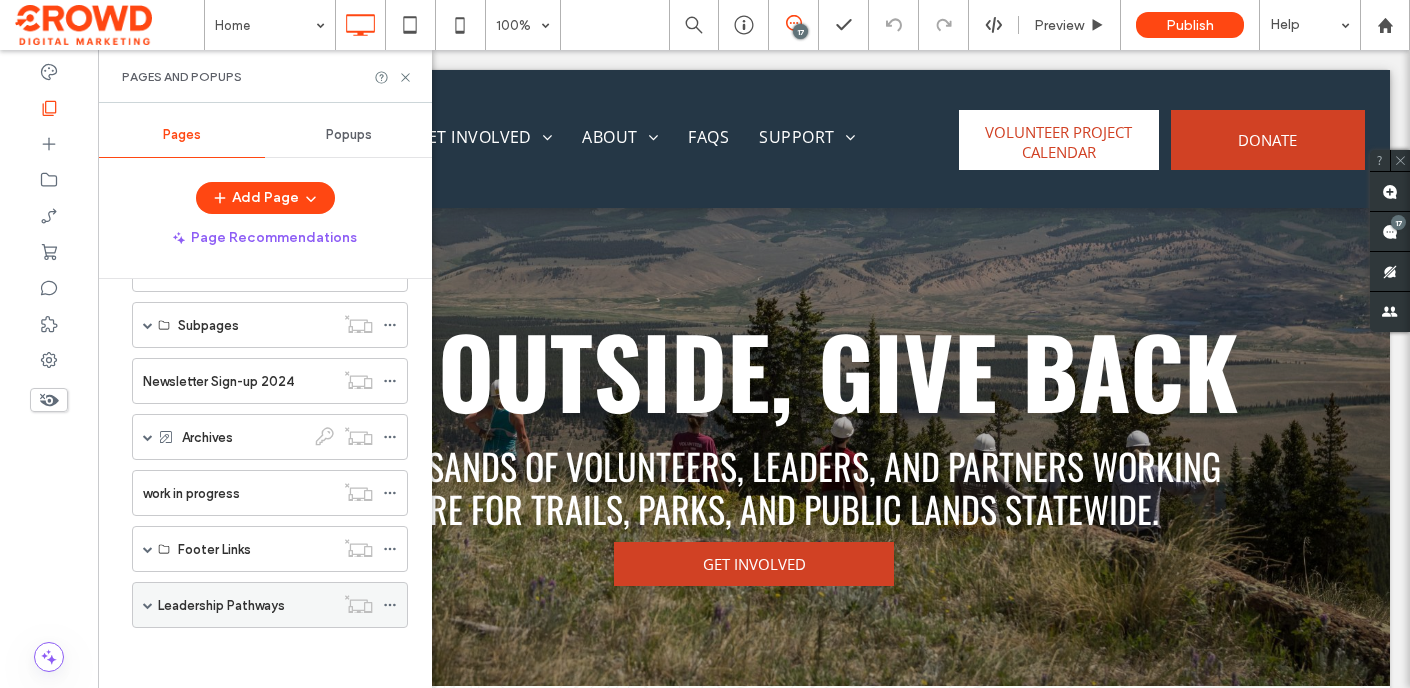 click on "Leadership Pathways" at bounding box center (221, 605) 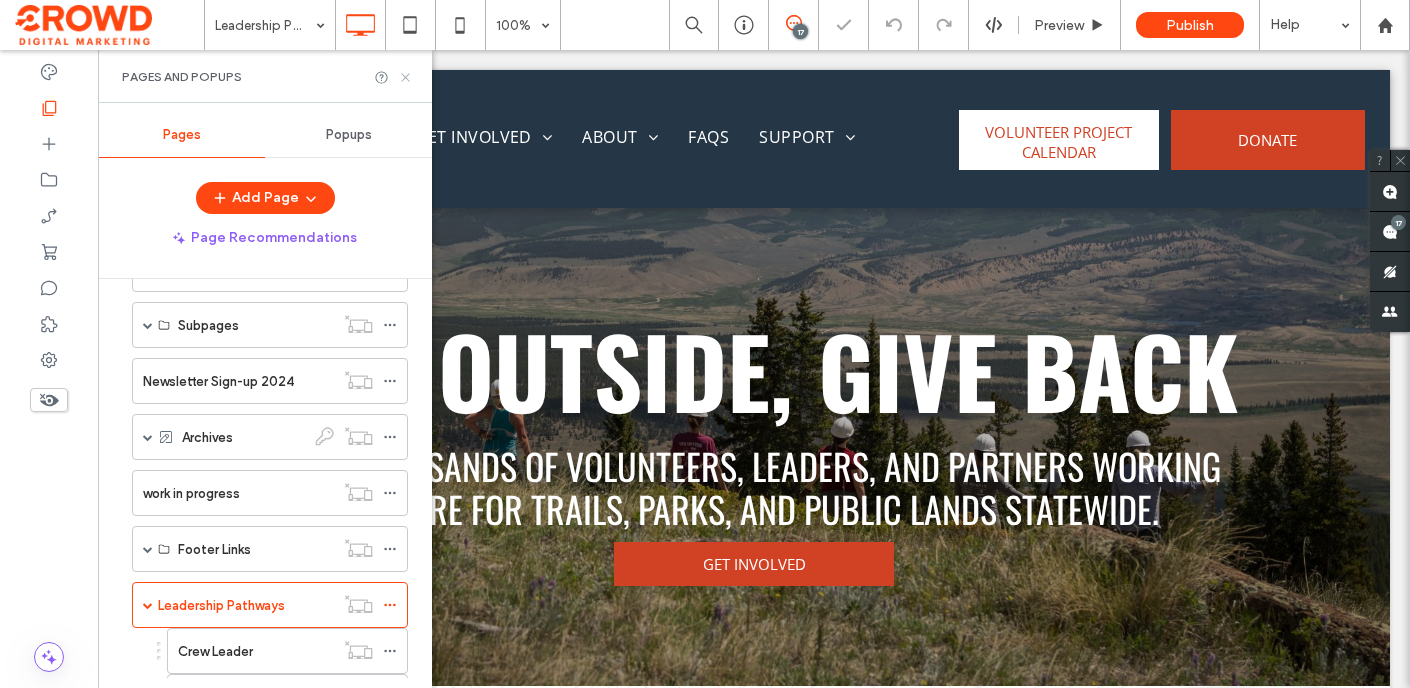 click 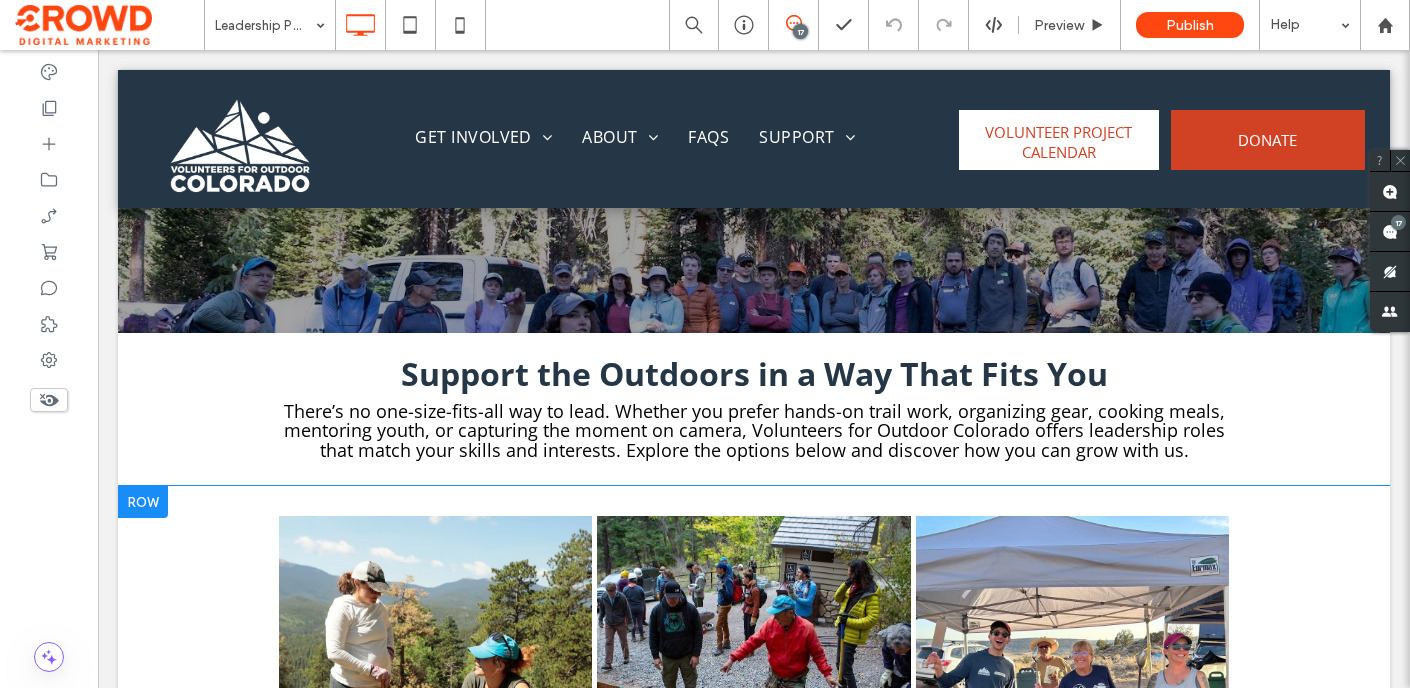 scroll, scrollTop: 639, scrollLeft: 0, axis: vertical 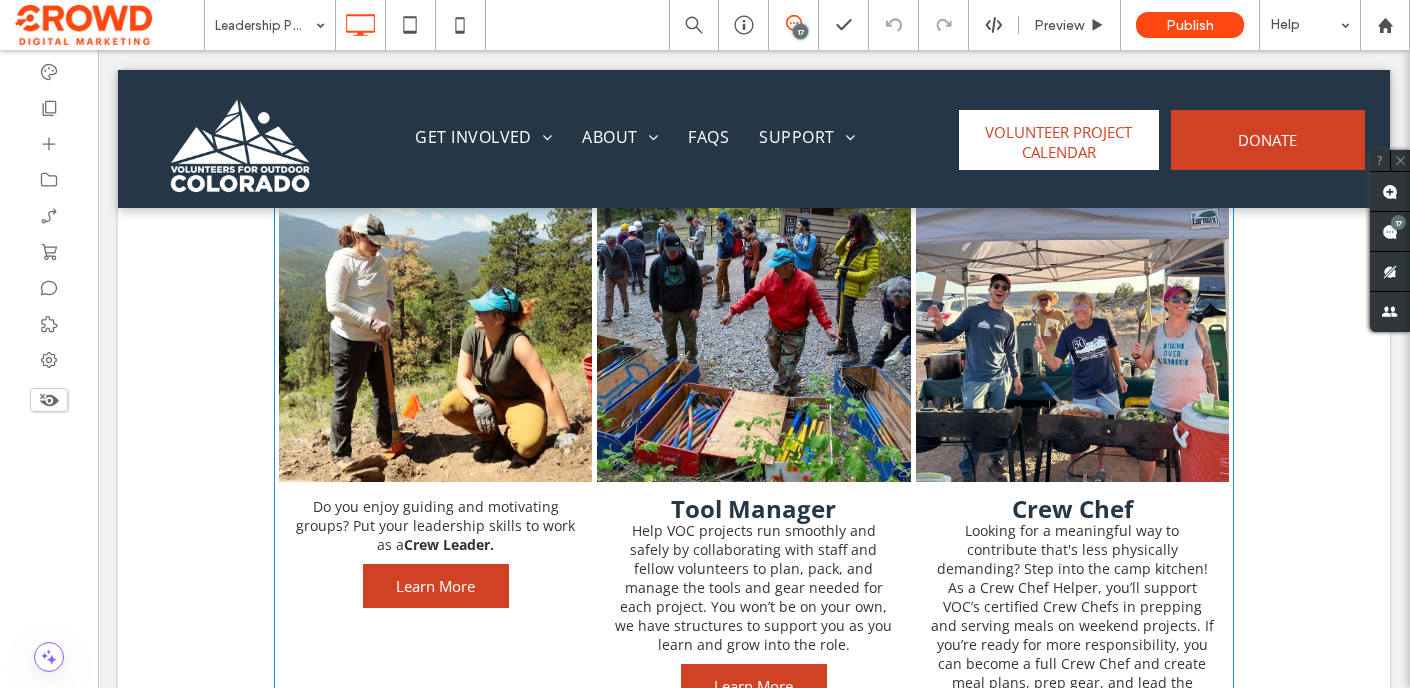 click on "Tool Manager" at bounding box center (753, 509) 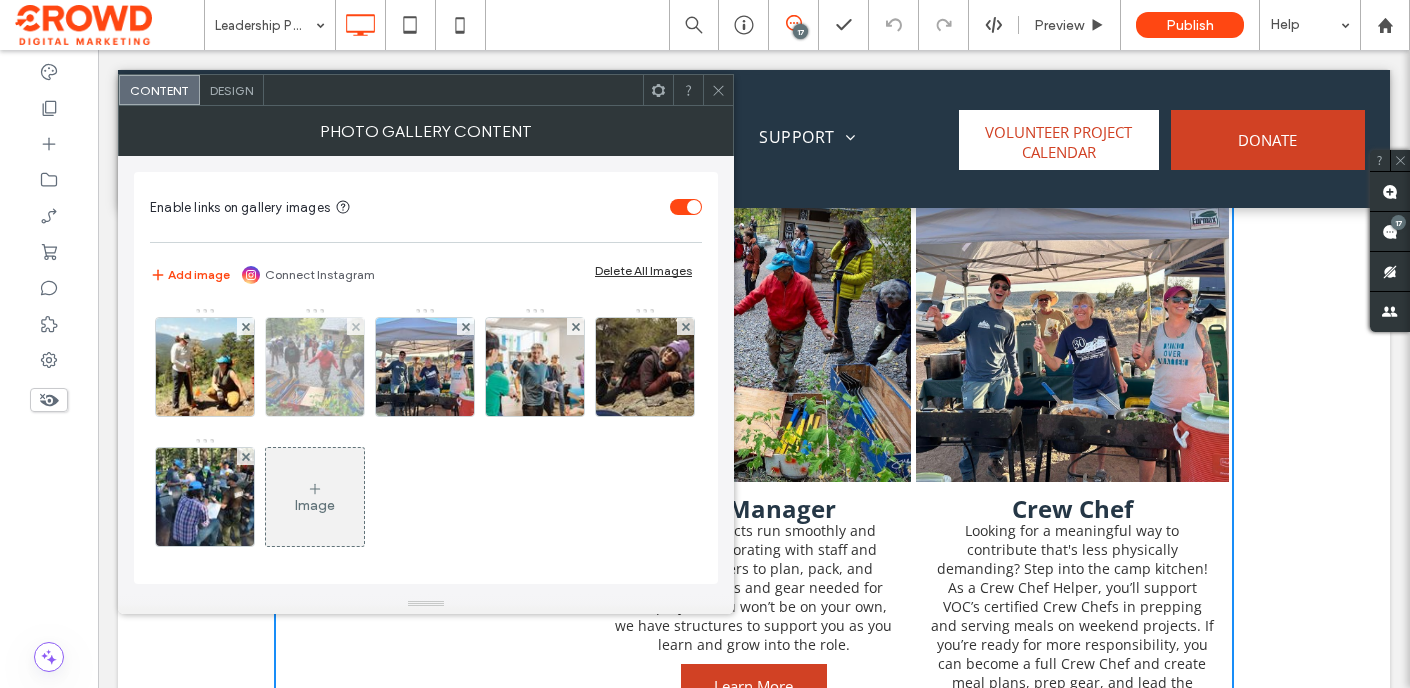 click at bounding box center [315, 367] 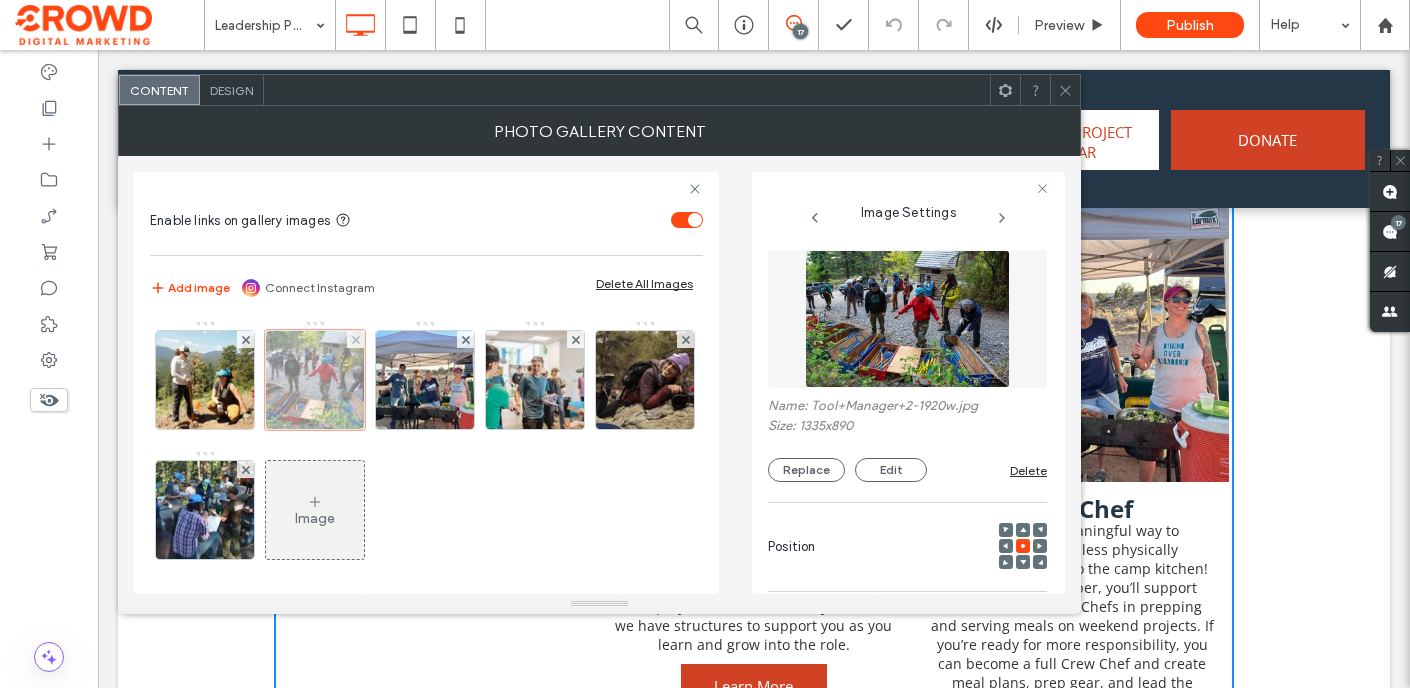 scroll, scrollTop: 0, scrollLeft: 37, axis: horizontal 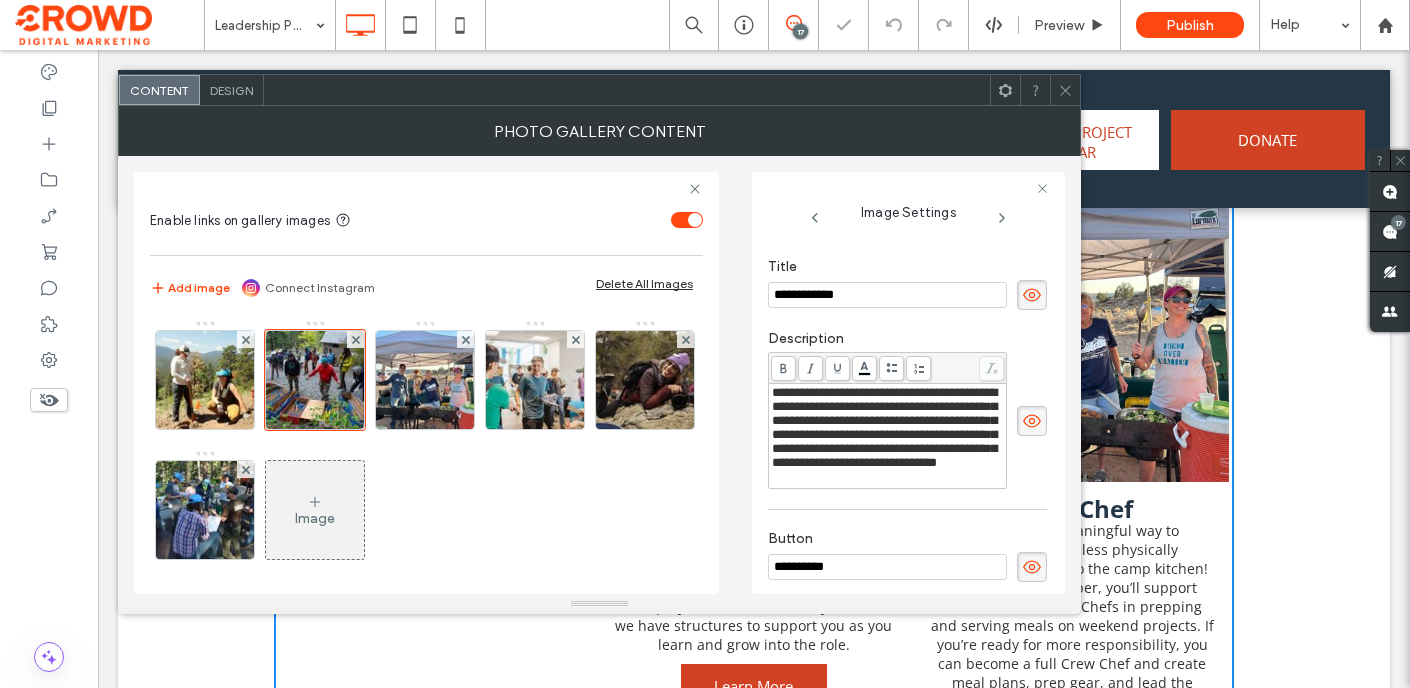 click on "**********" at bounding box center [884, 427] 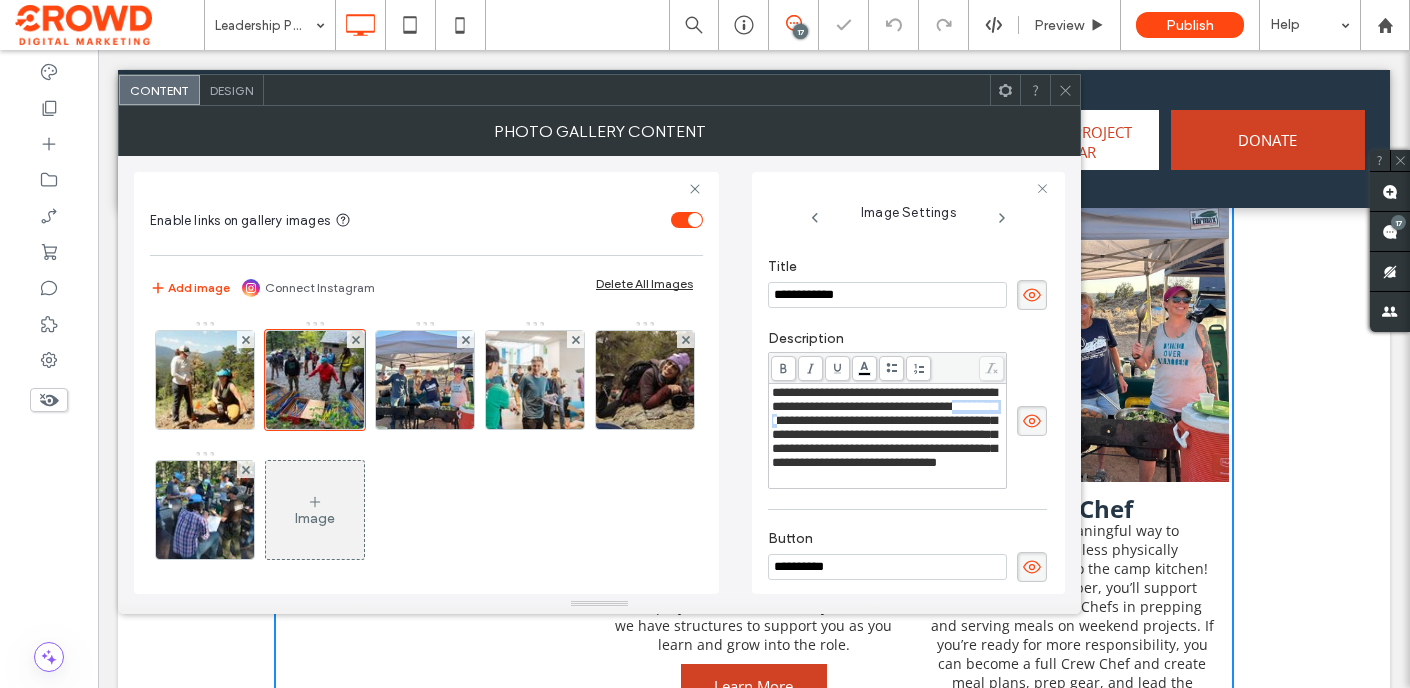 click on "**********" at bounding box center (884, 427) 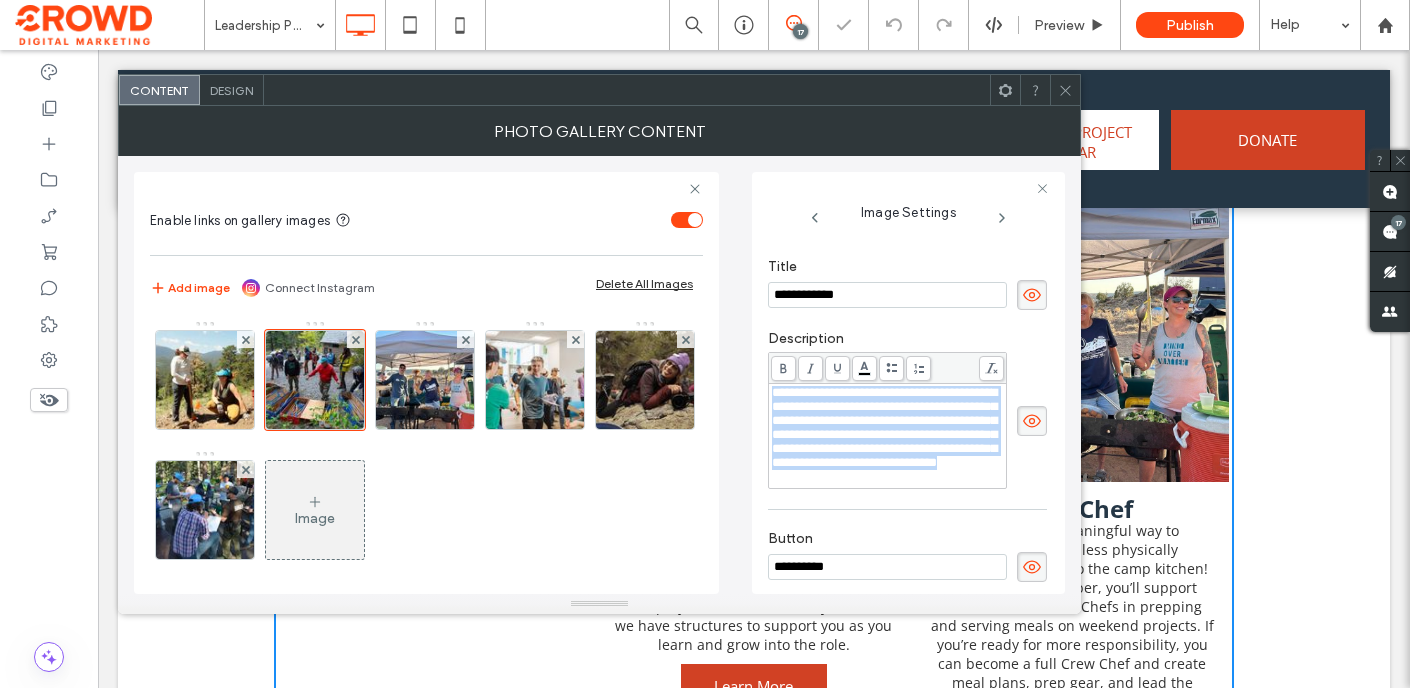 click on "**********" at bounding box center (884, 427) 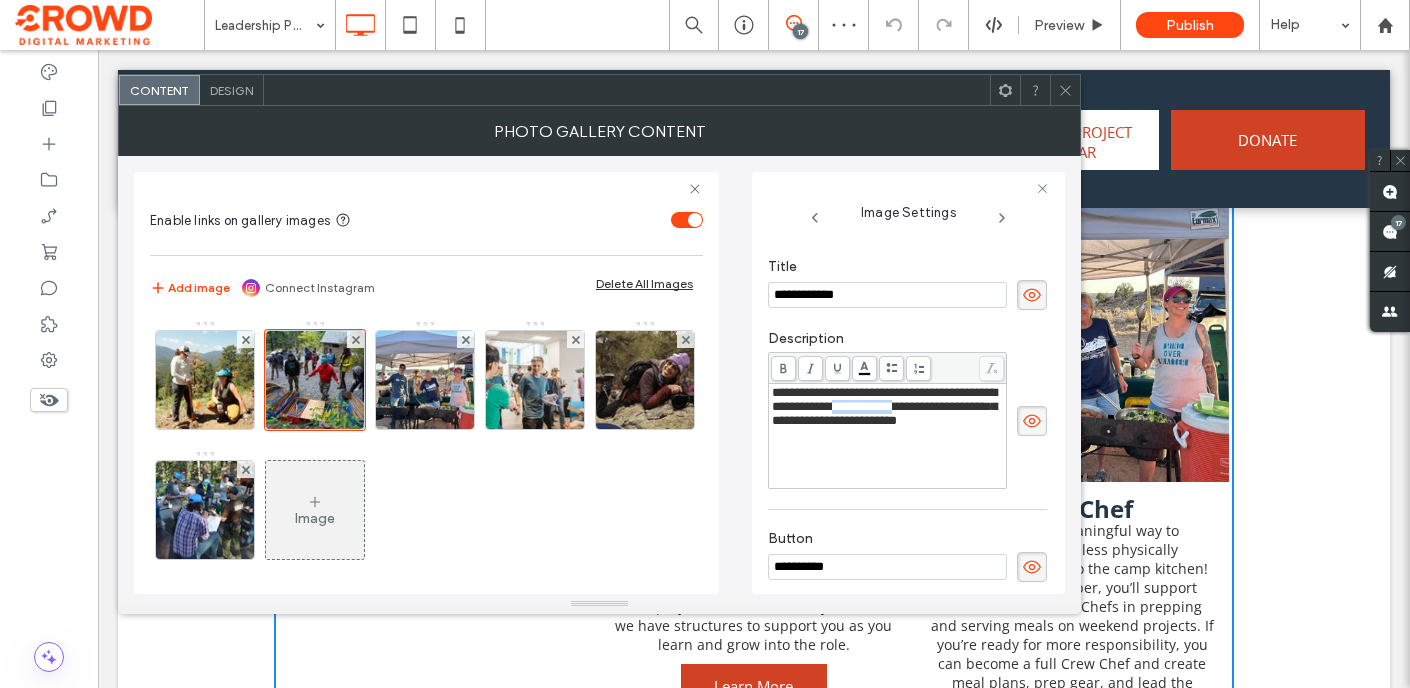 drag, startPoint x: 890, startPoint y: 413, endPoint x: 973, endPoint y: 413, distance: 83 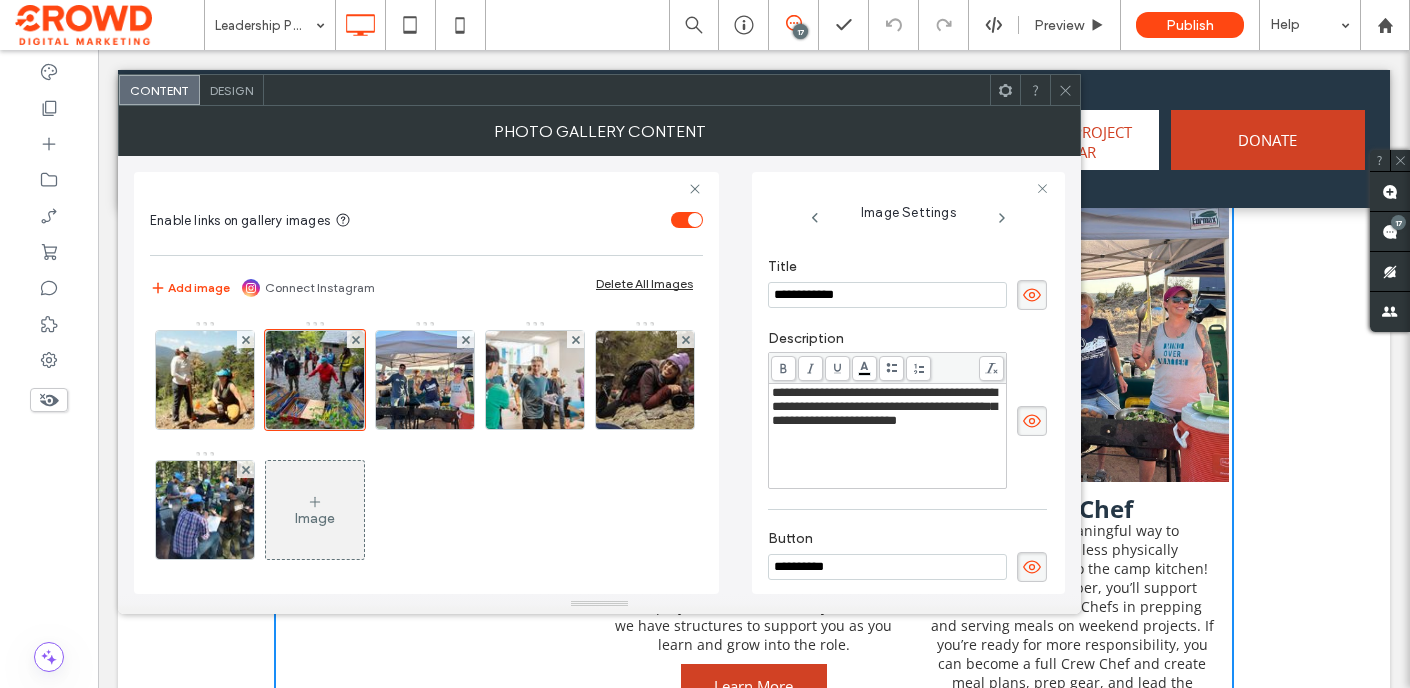 click 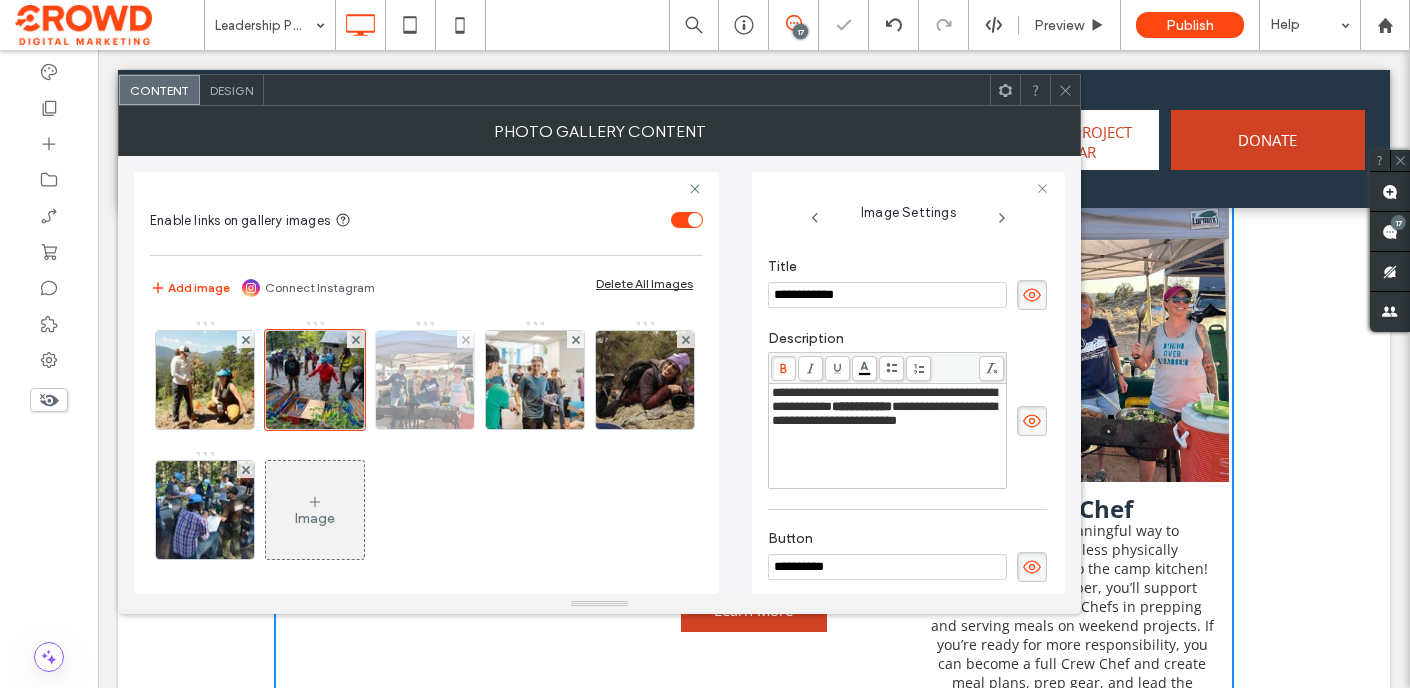 click at bounding box center [425, 380] 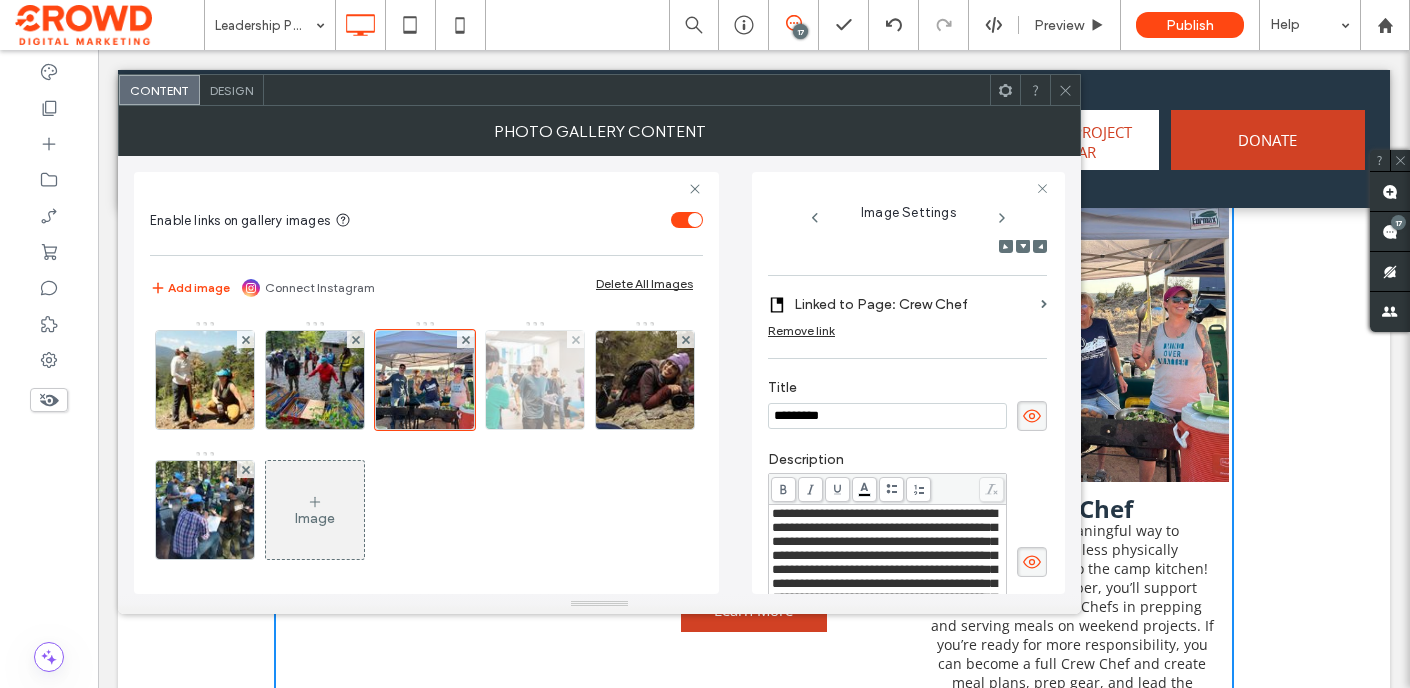 click at bounding box center [535, 380] 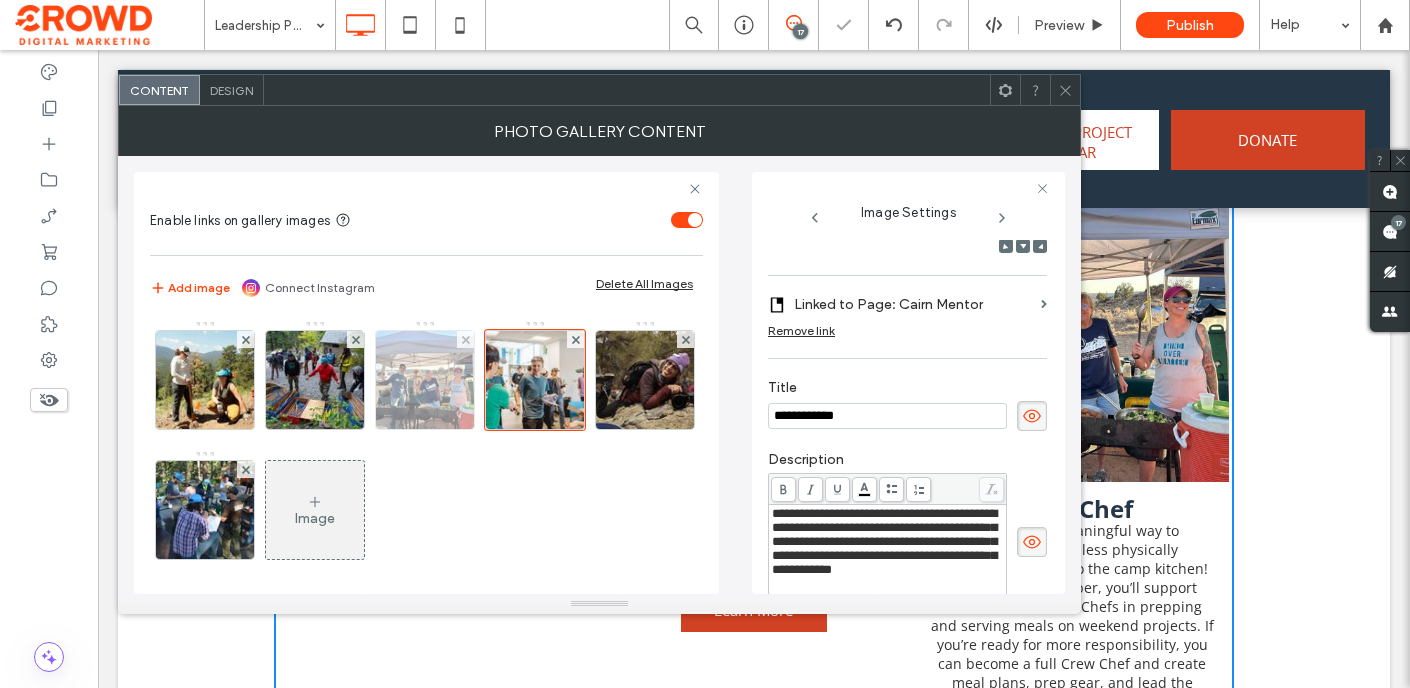 click at bounding box center [425, 380] 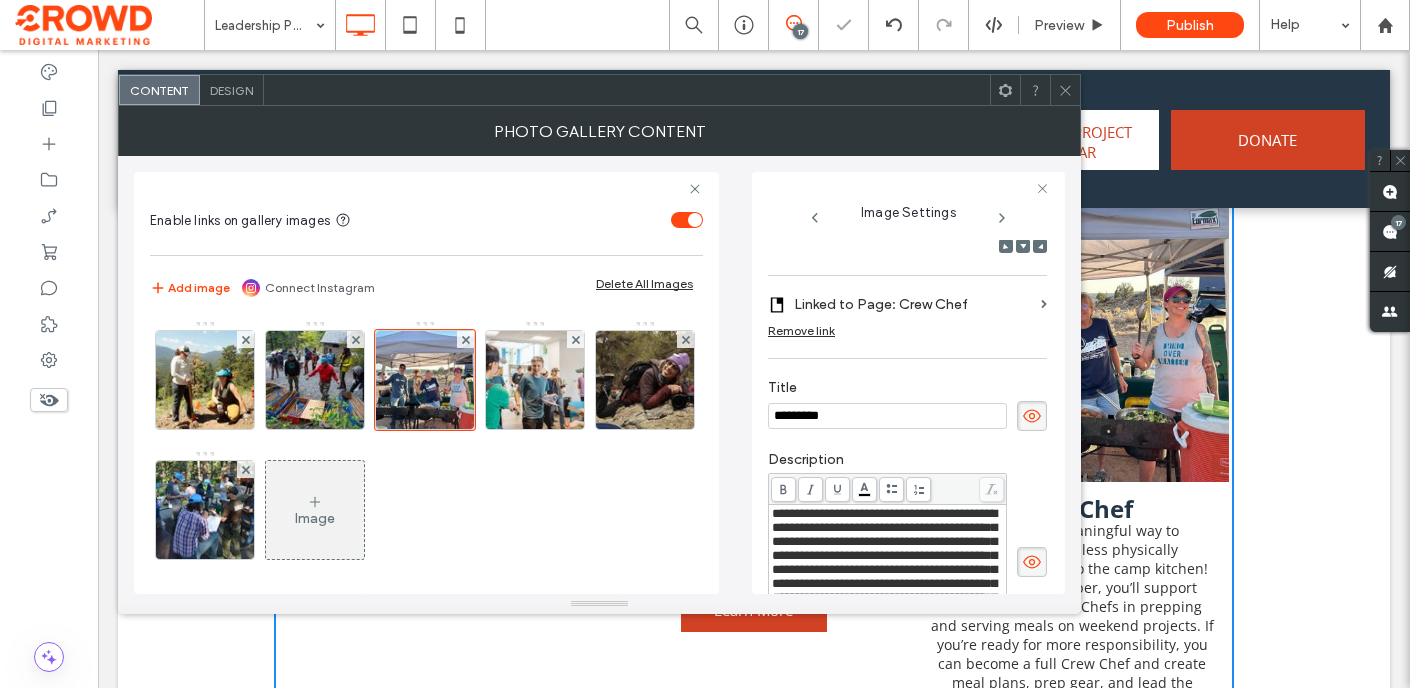 click on "**********" at bounding box center (884, 576) 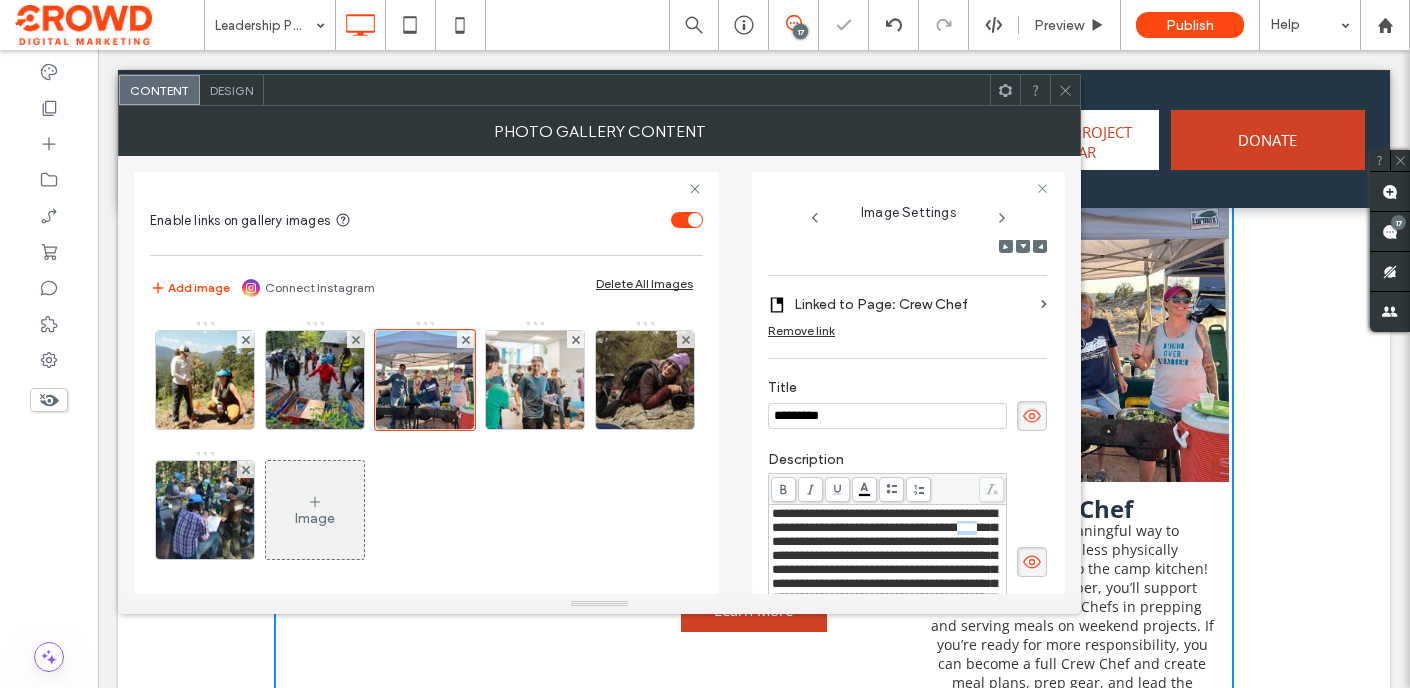 click on "**********" at bounding box center [884, 576] 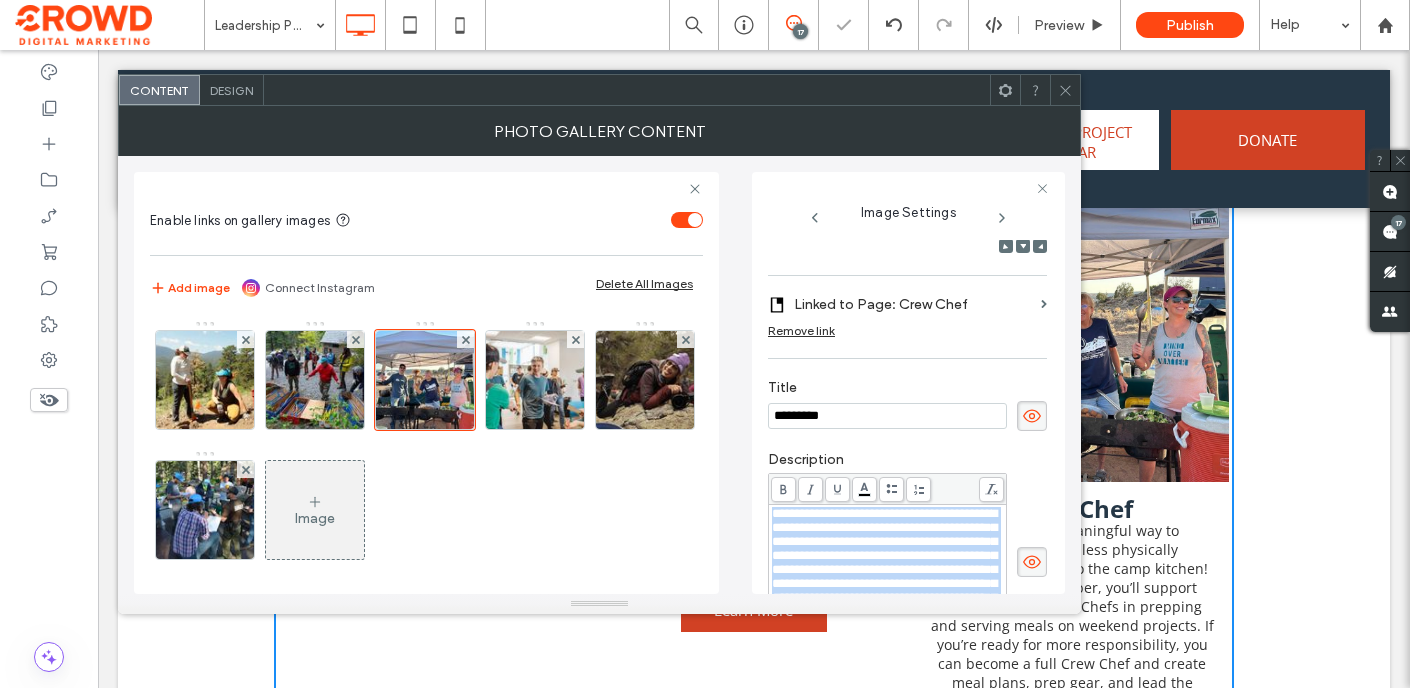 click on "**********" at bounding box center (884, 576) 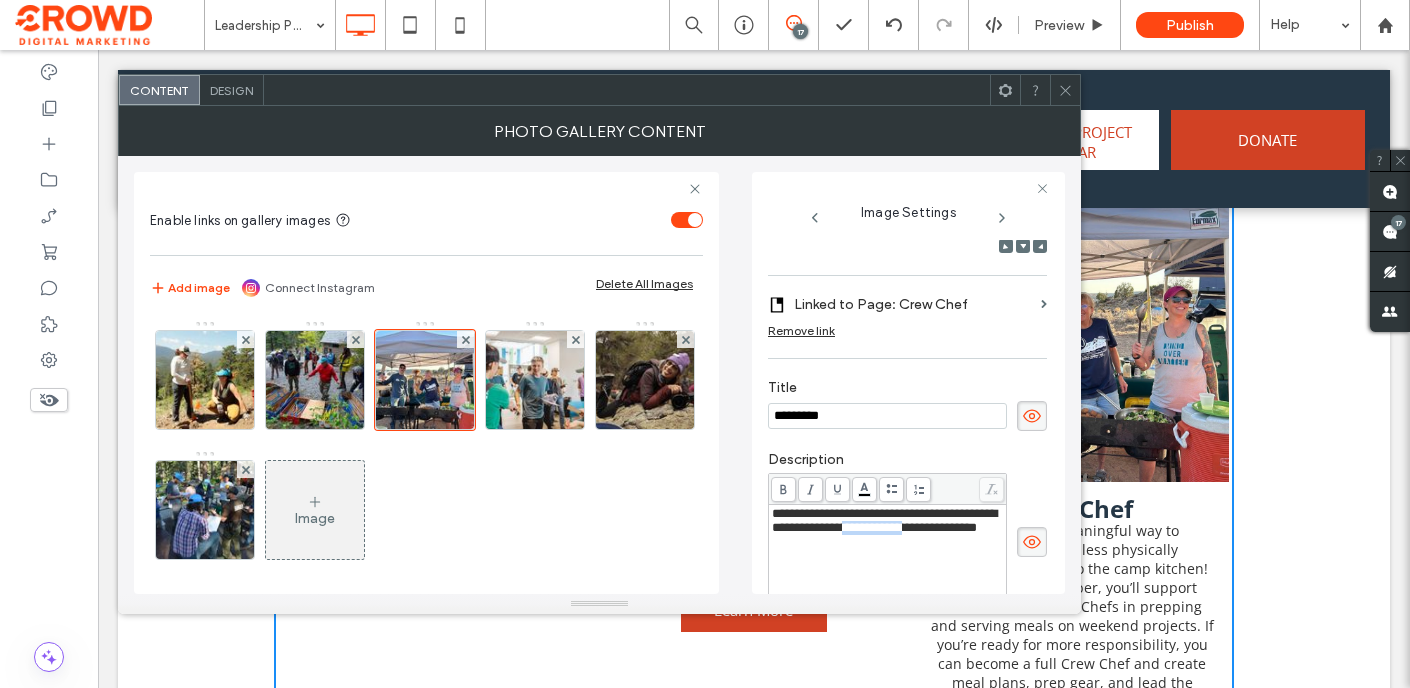 drag, startPoint x: 909, startPoint y: 537, endPoint x: 987, endPoint y: 537, distance: 78 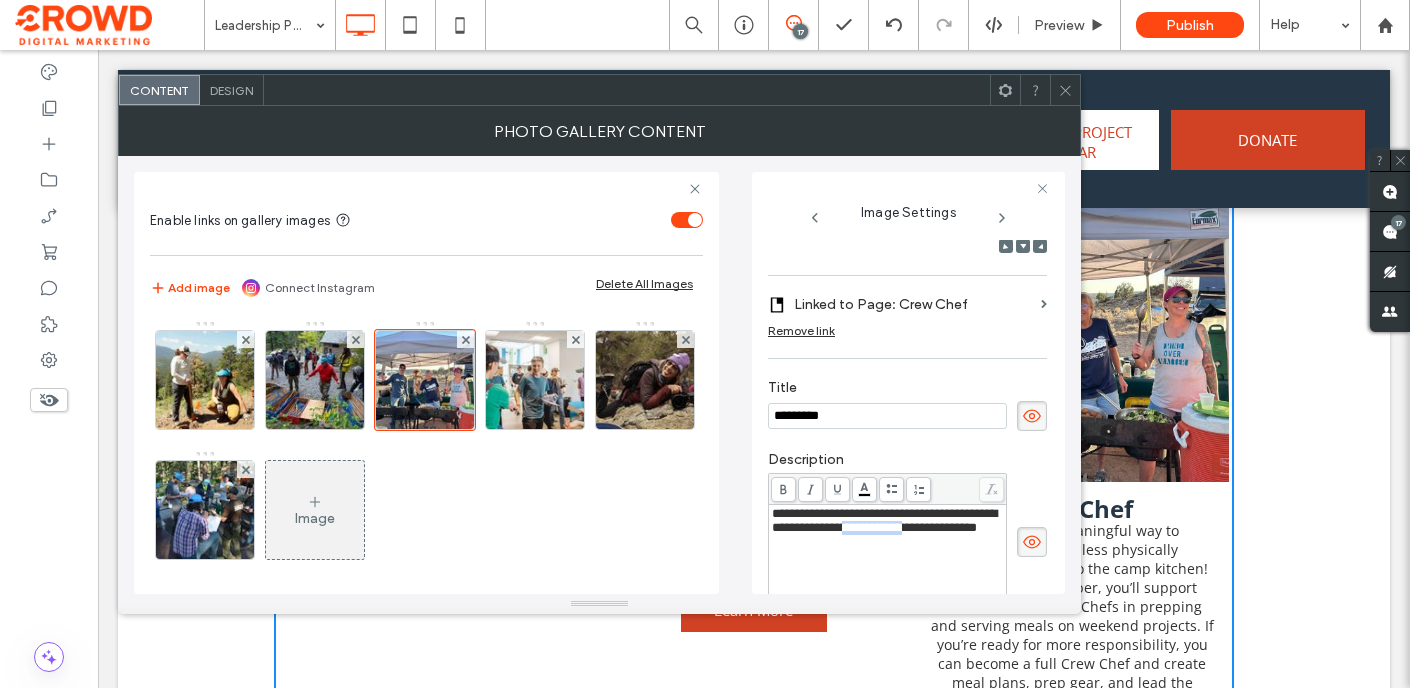 click on "**********" at bounding box center [884, 520] 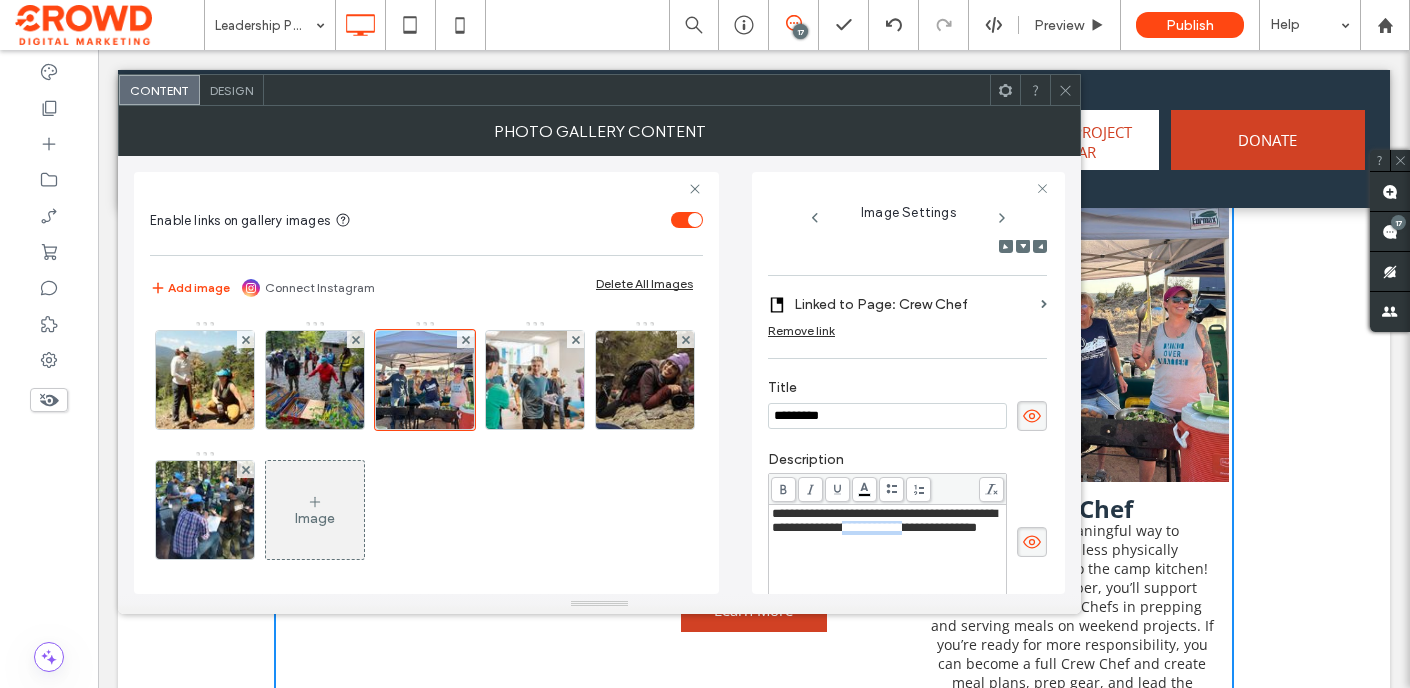 click 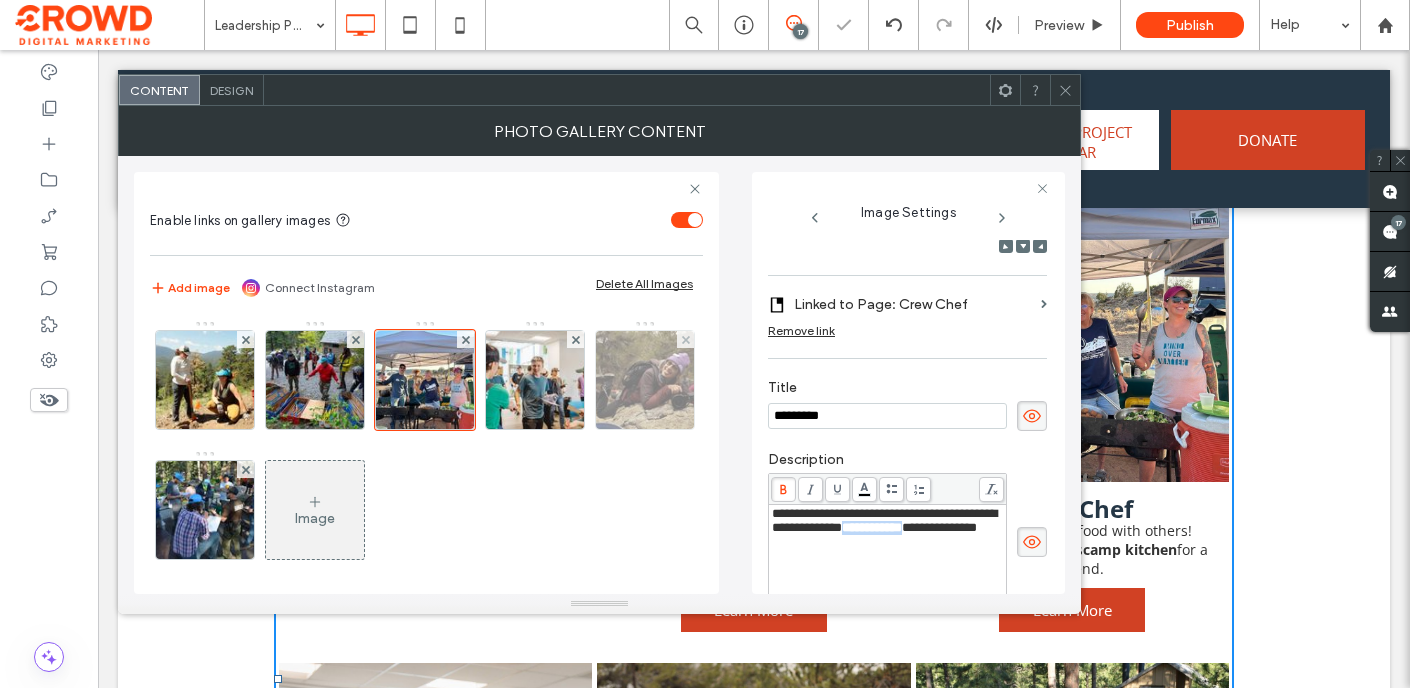 click at bounding box center [645, 380] 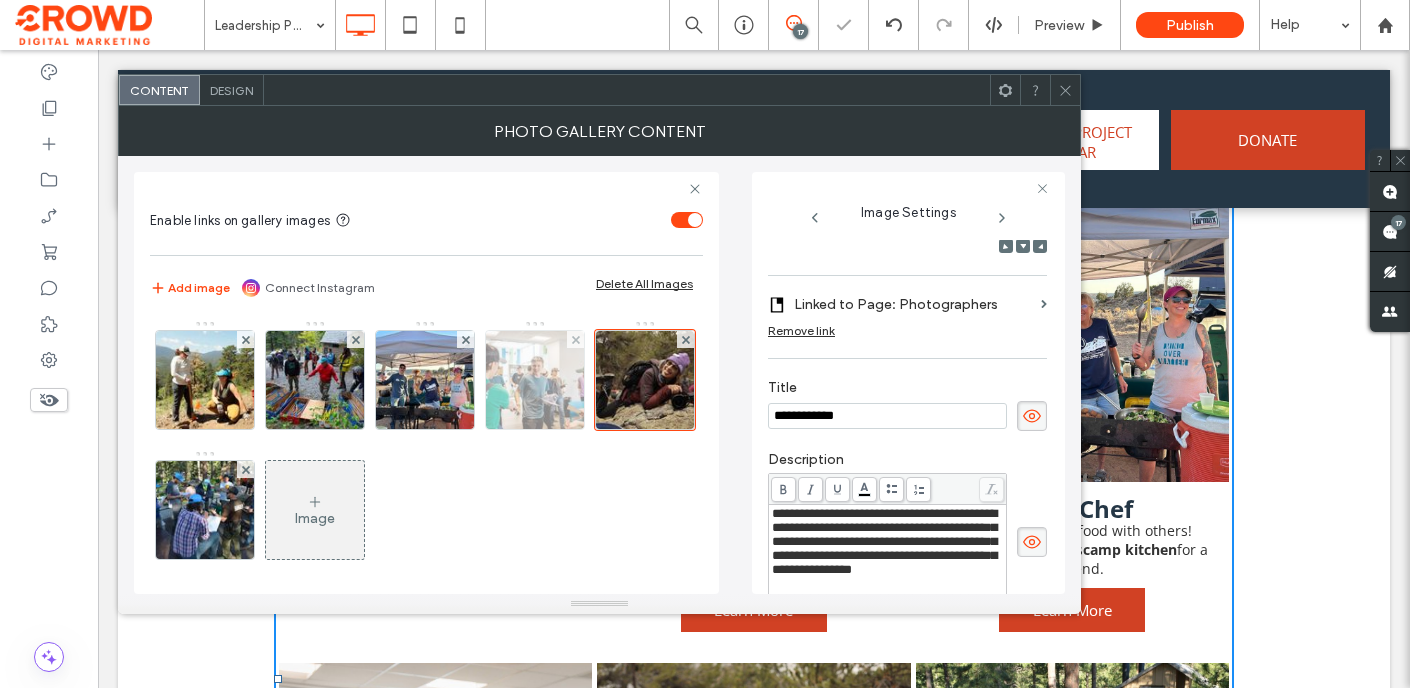 click at bounding box center [535, 380] 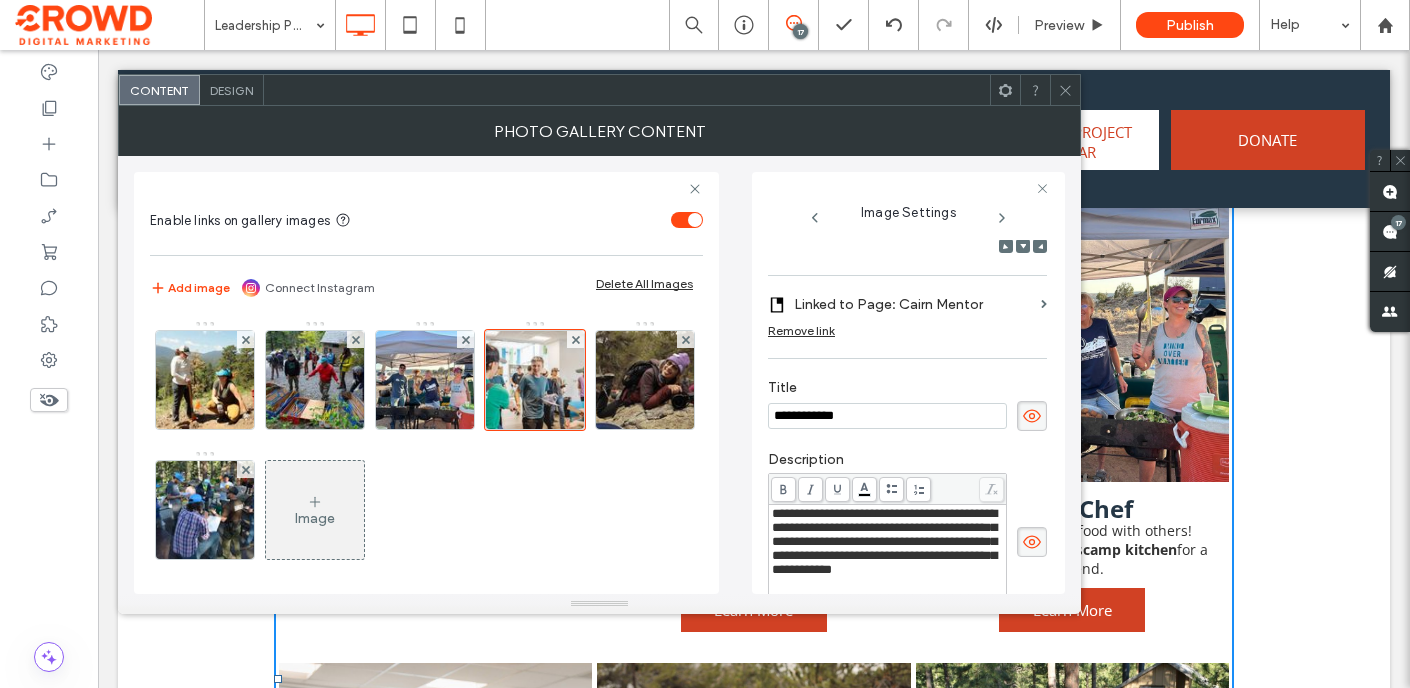 click on "**********" at bounding box center [884, 541] 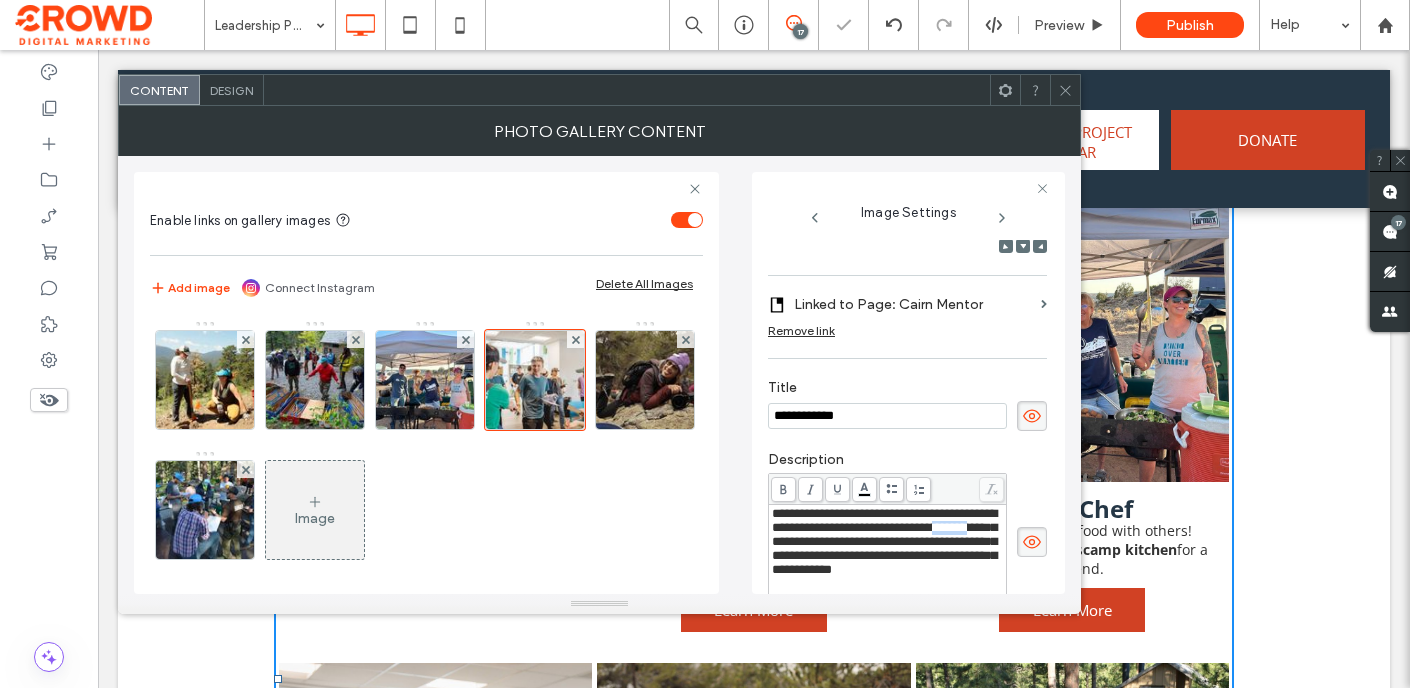 click on "**********" at bounding box center [884, 541] 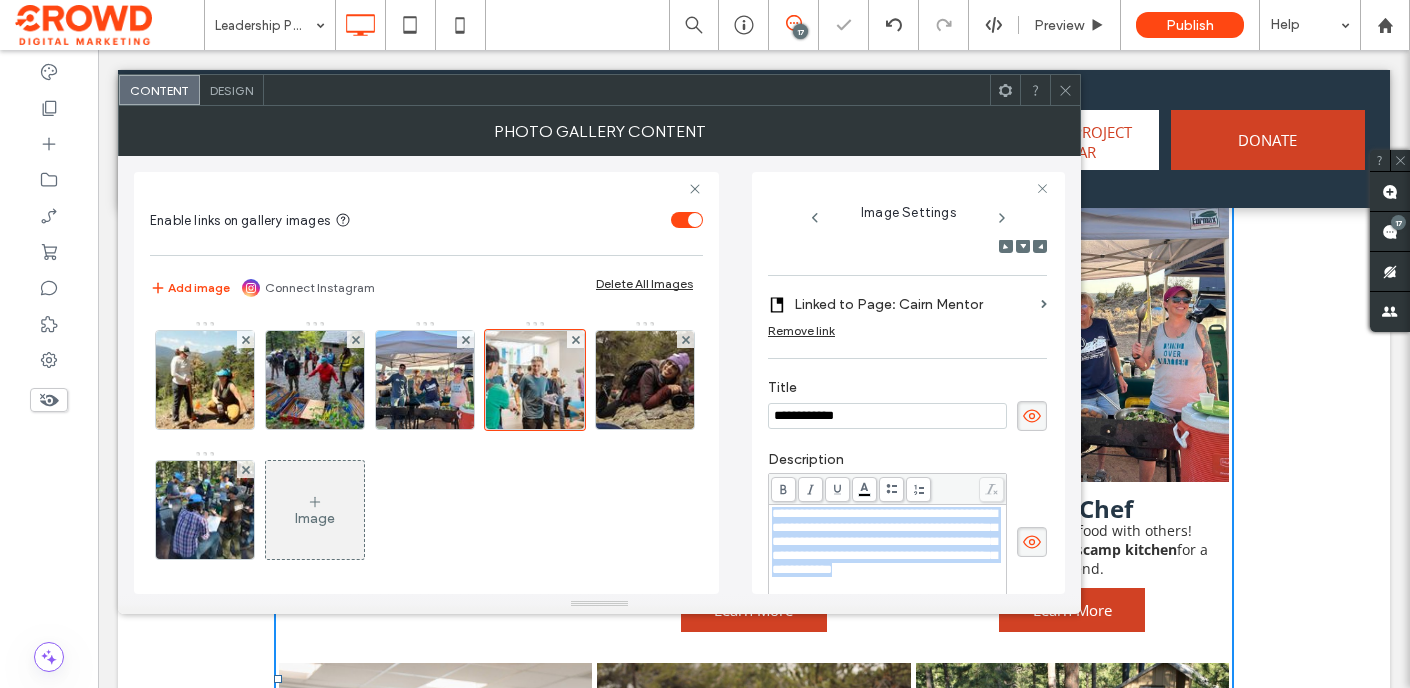 click on "**********" at bounding box center (884, 541) 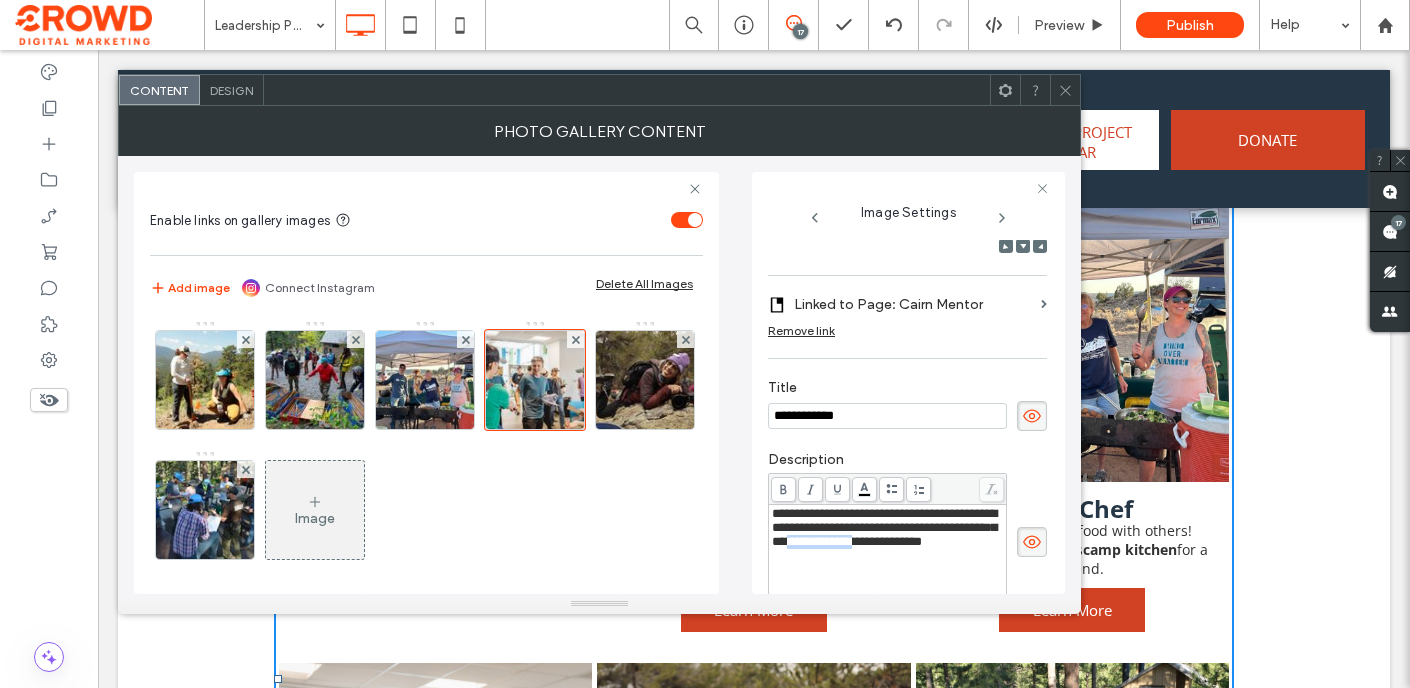 drag, startPoint x: 857, startPoint y: 572, endPoint x: 773, endPoint y: 573, distance: 84.00595 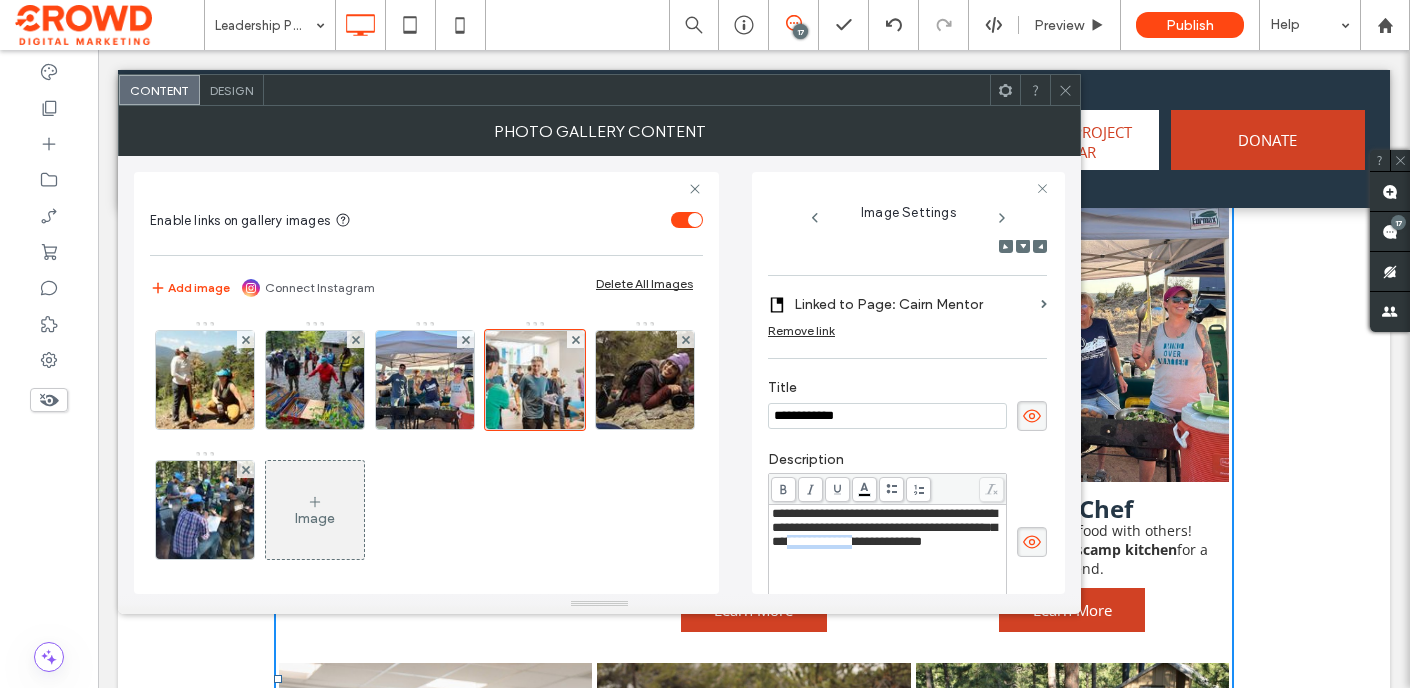 click on "**********" at bounding box center (884, 527) 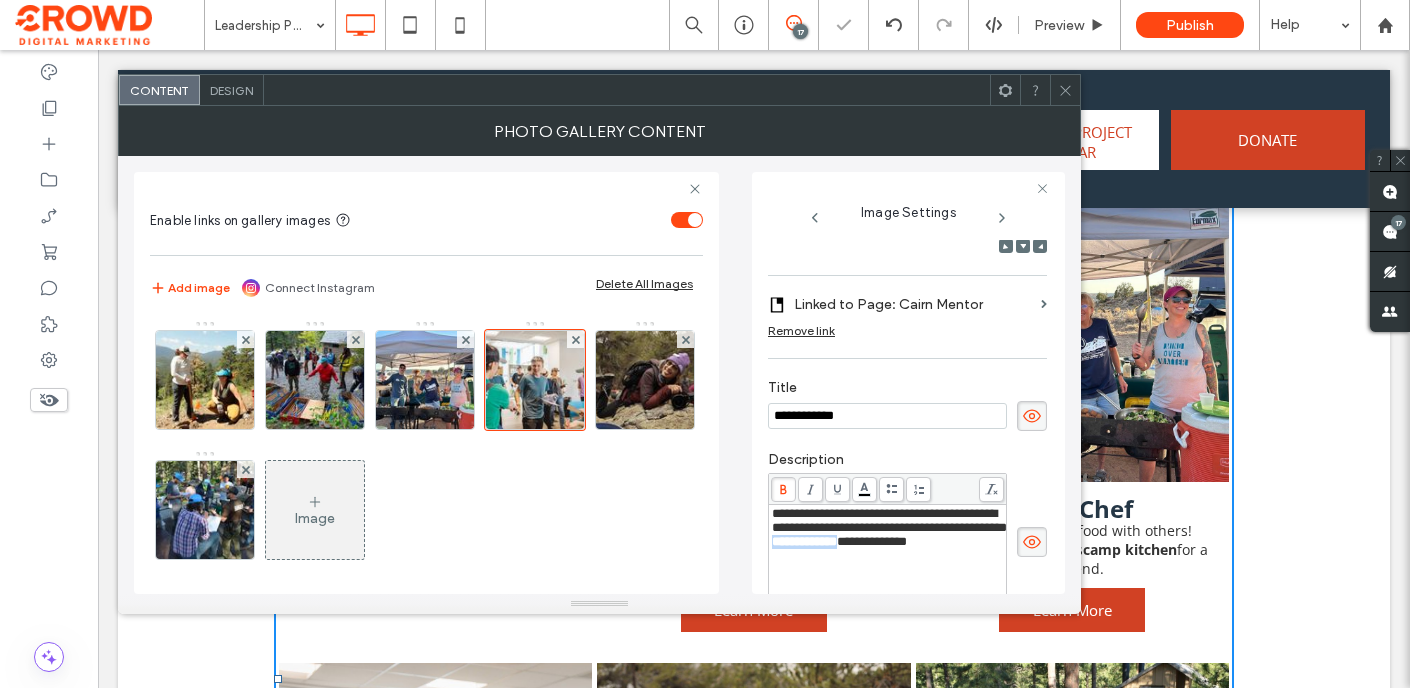 click 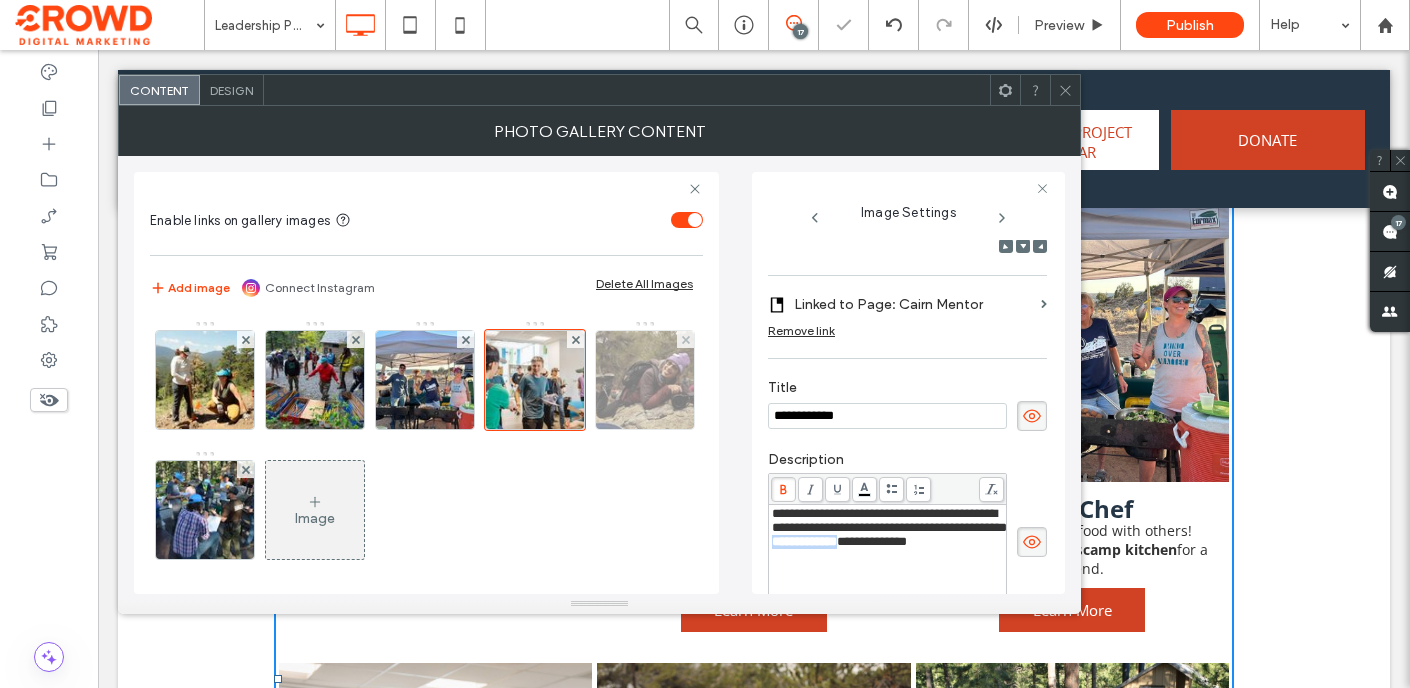 click at bounding box center [645, 380] 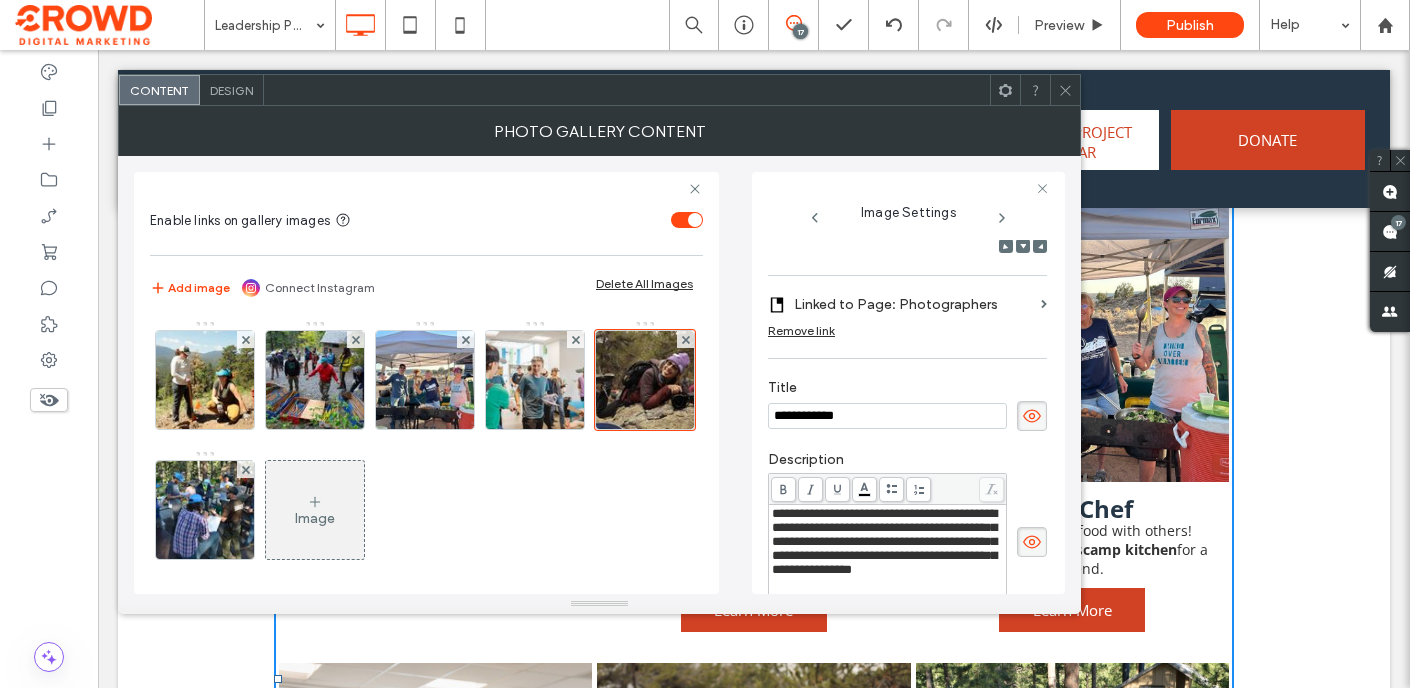 click on "**********" at bounding box center [884, 541] 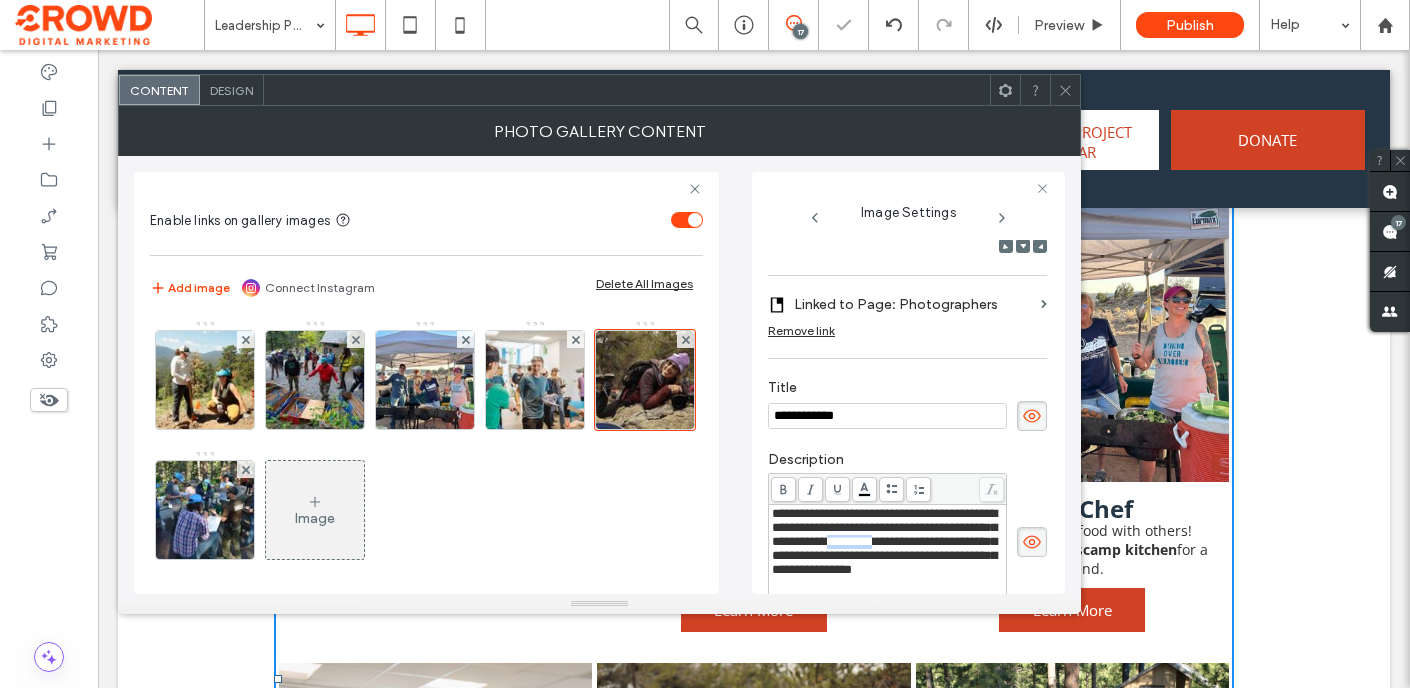 click on "**********" at bounding box center (884, 541) 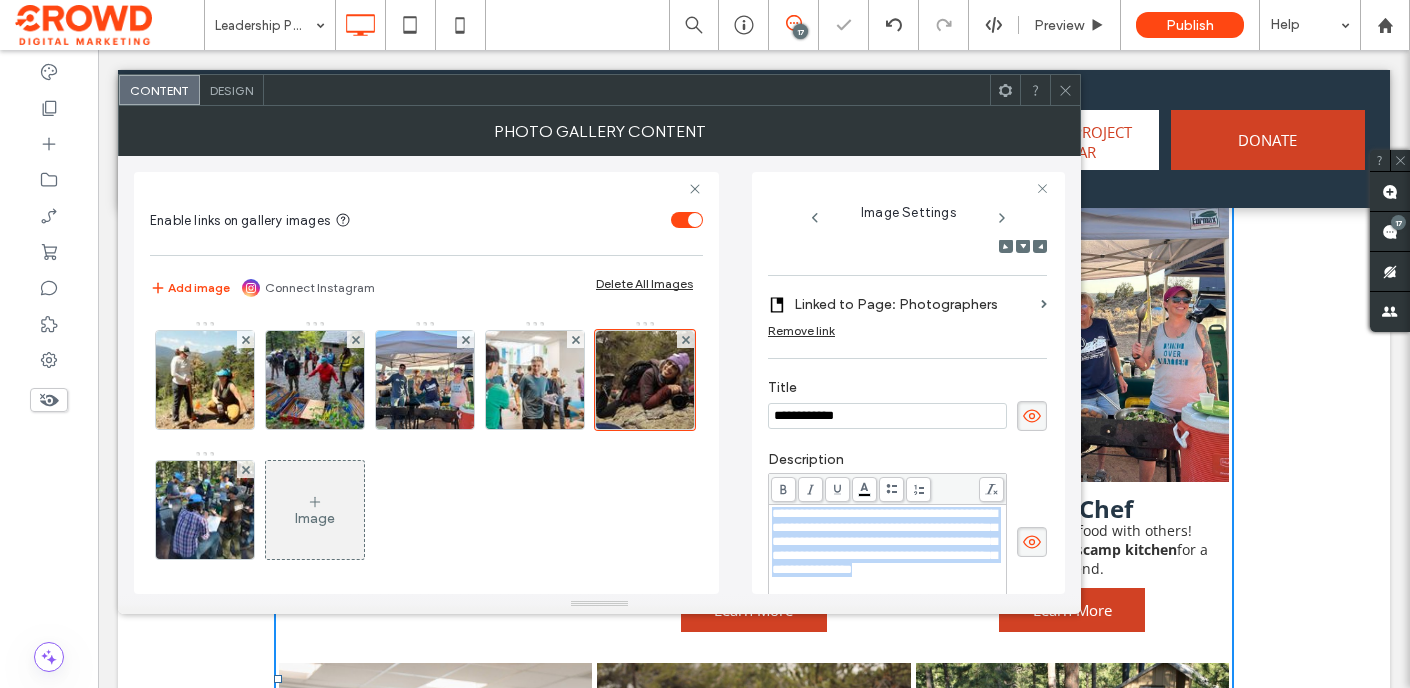 click on "**********" at bounding box center [884, 541] 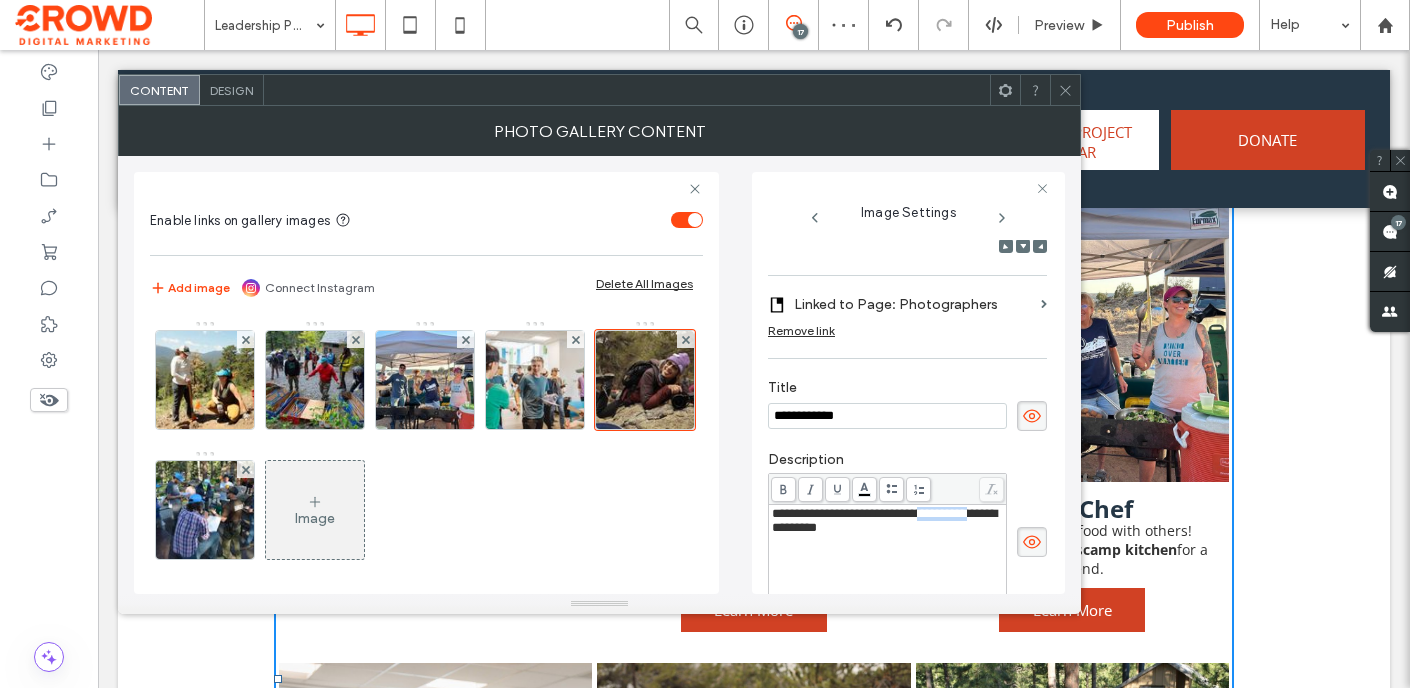 drag, startPoint x: 843, startPoint y: 535, endPoint x: 773, endPoint y: 535, distance: 70 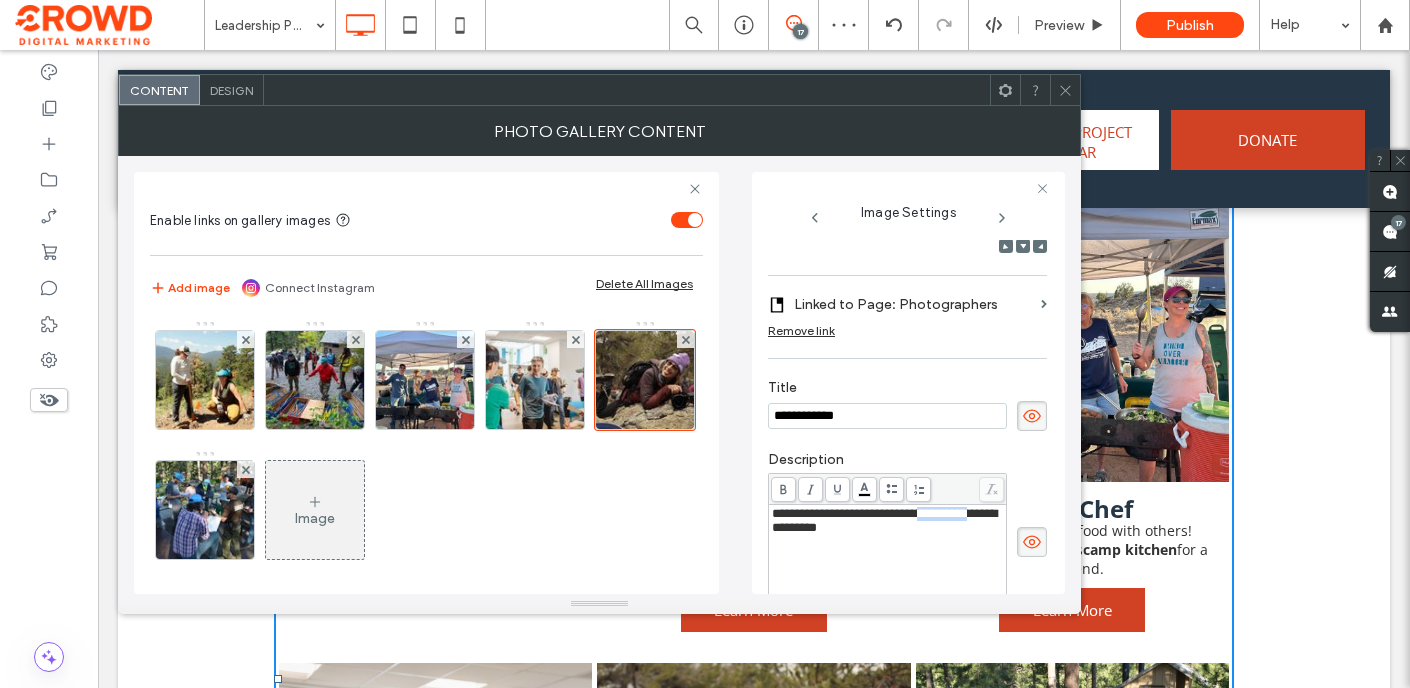 click on "**********" at bounding box center [884, 520] 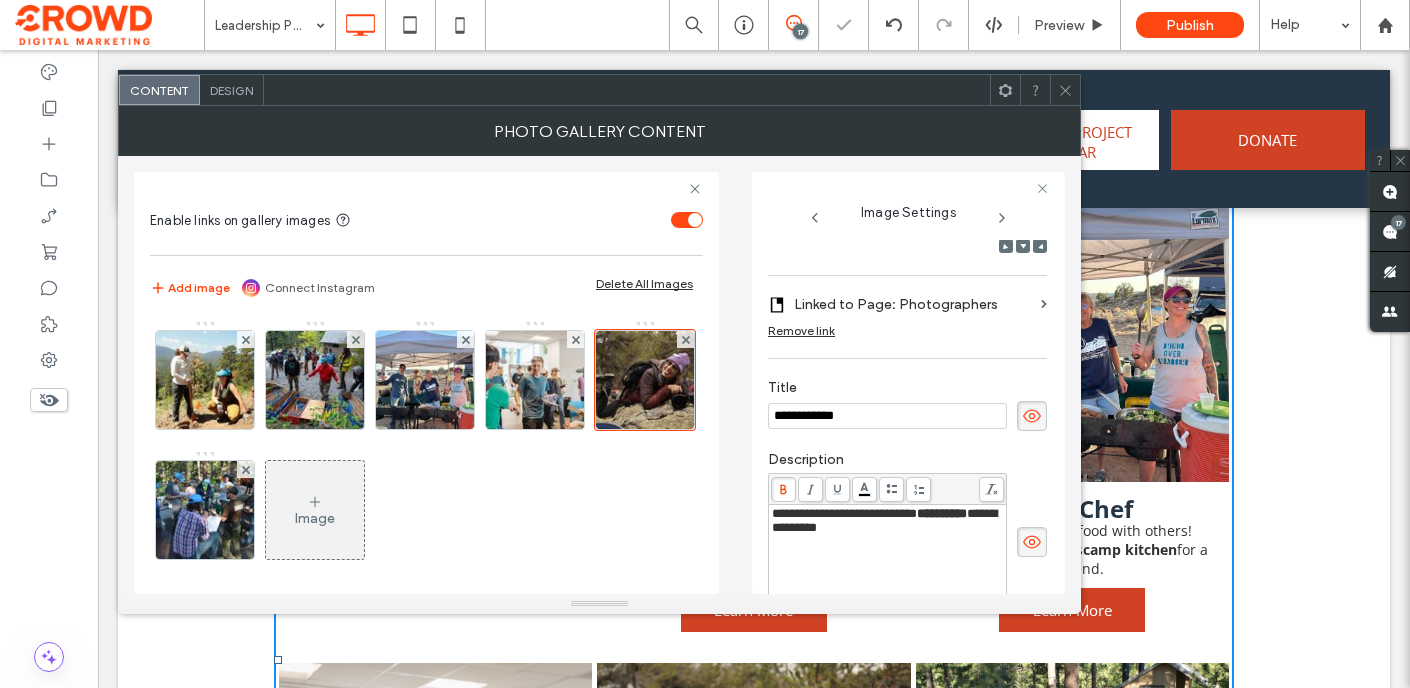 click 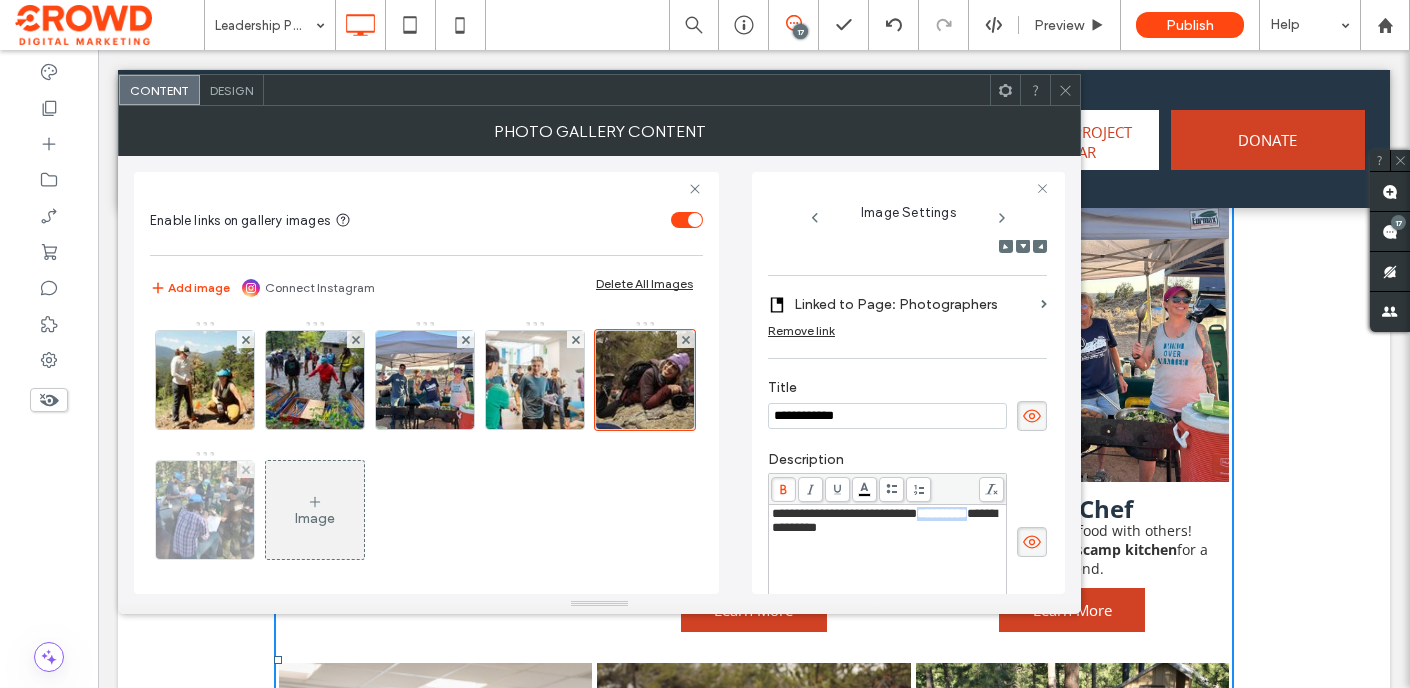 click at bounding box center [205, 510] 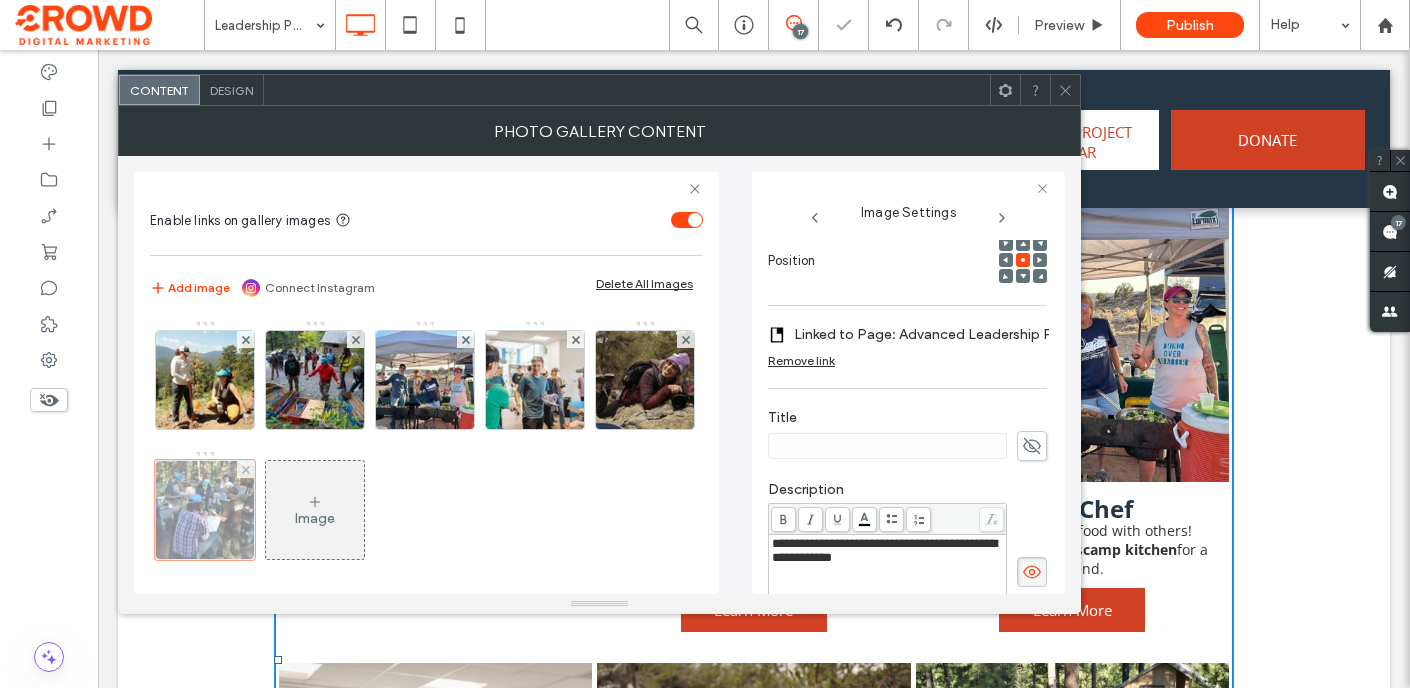 scroll, scrollTop: 348, scrollLeft: 0, axis: vertical 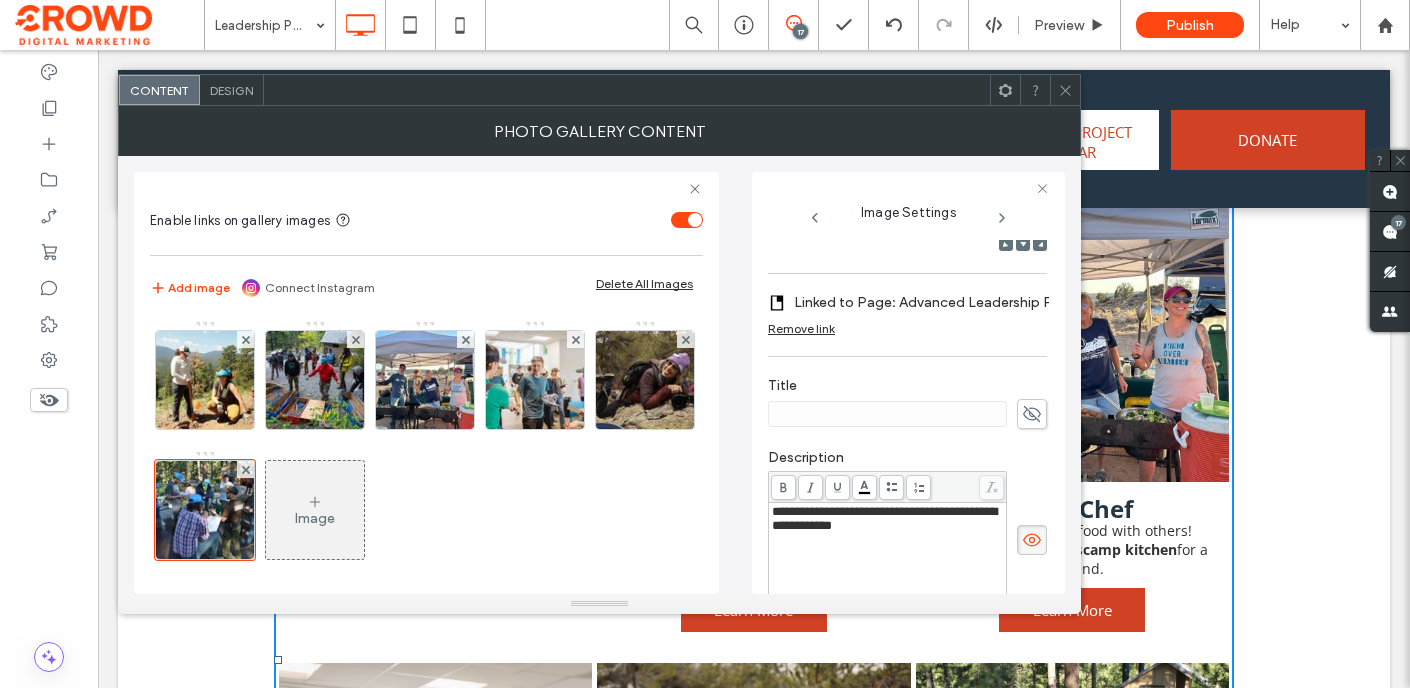 click on "**********" at bounding box center [884, 518] 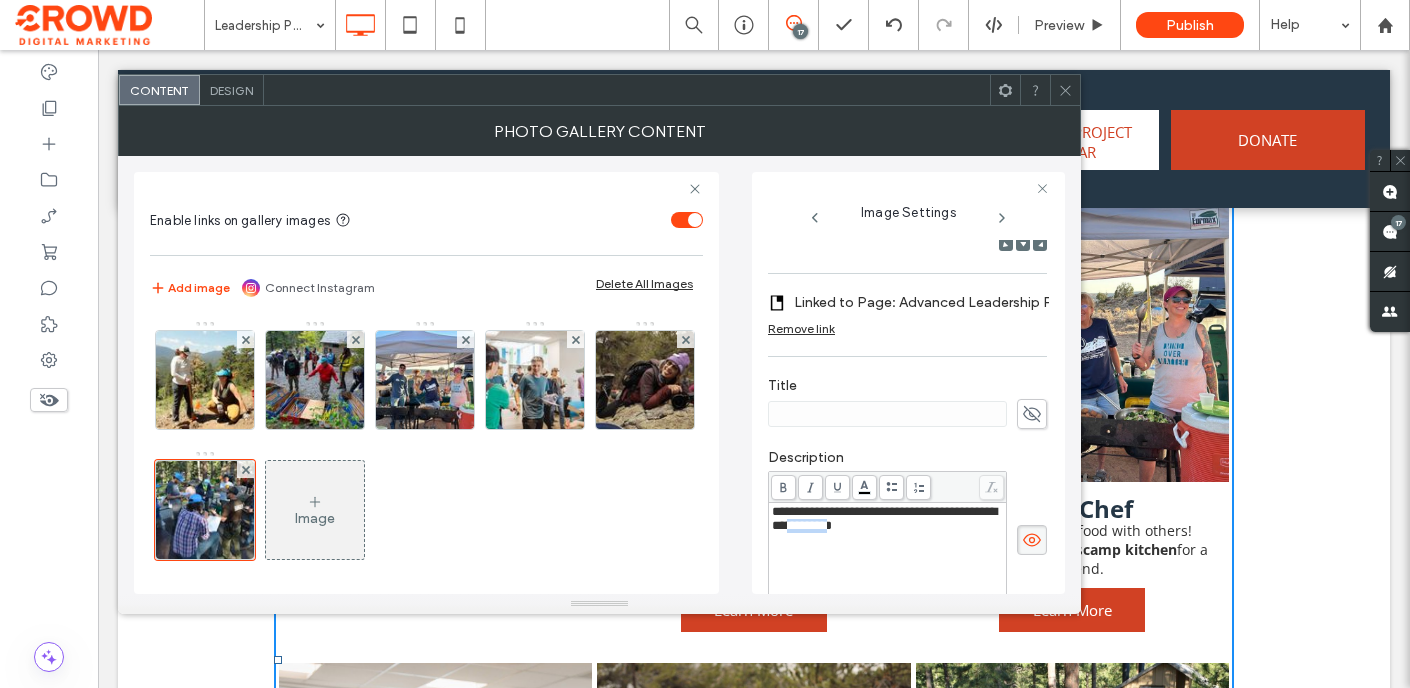 click on "**********" at bounding box center [884, 518] 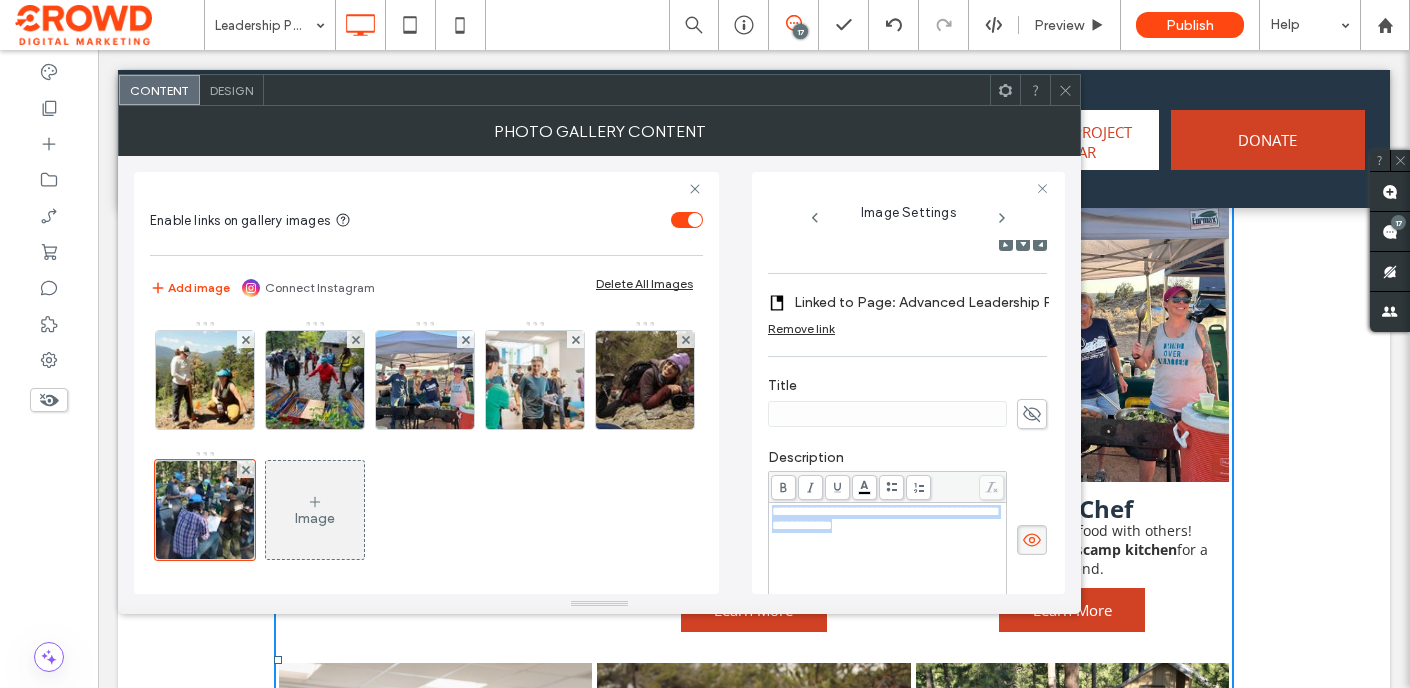 click on "**********" at bounding box center (884, 518) 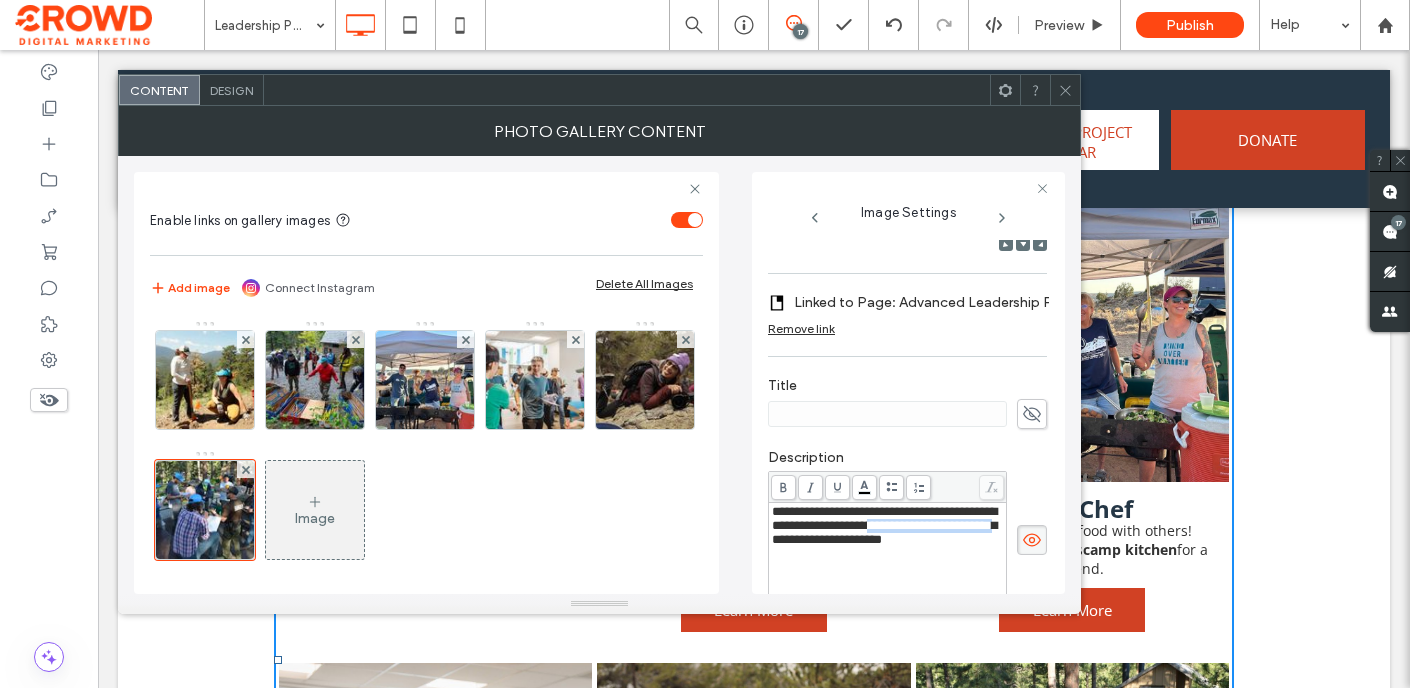 drag, startPoint x: 773, startPoint y: 556, endPoint x: 928, endPoint y: 558, distance: 155.01291 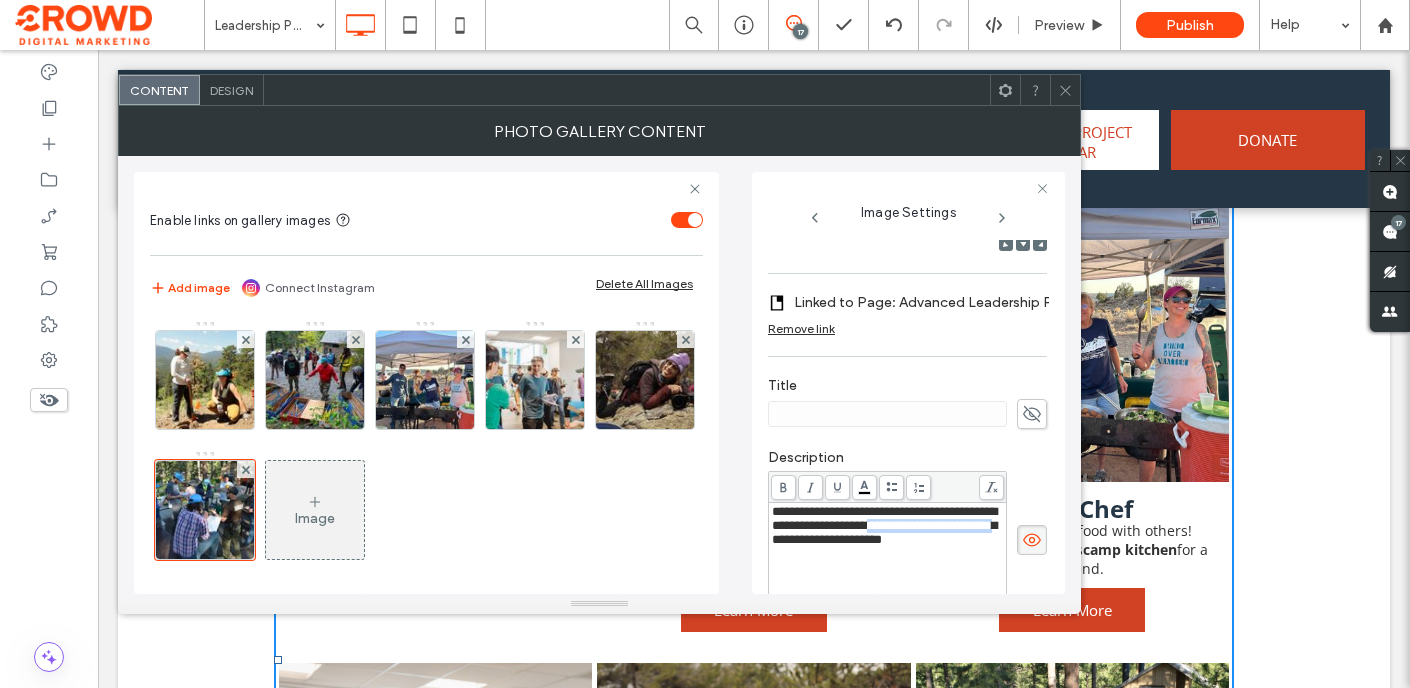 click 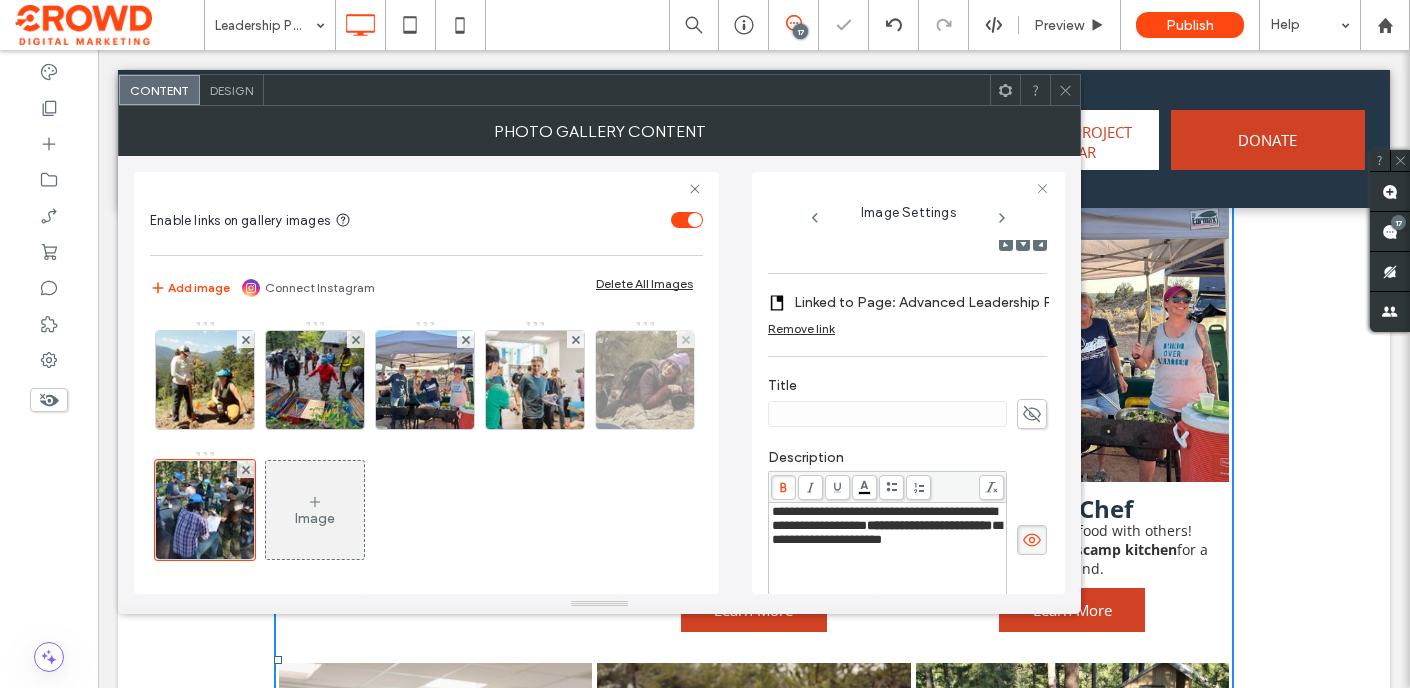 click at bounding box center [645, 380] 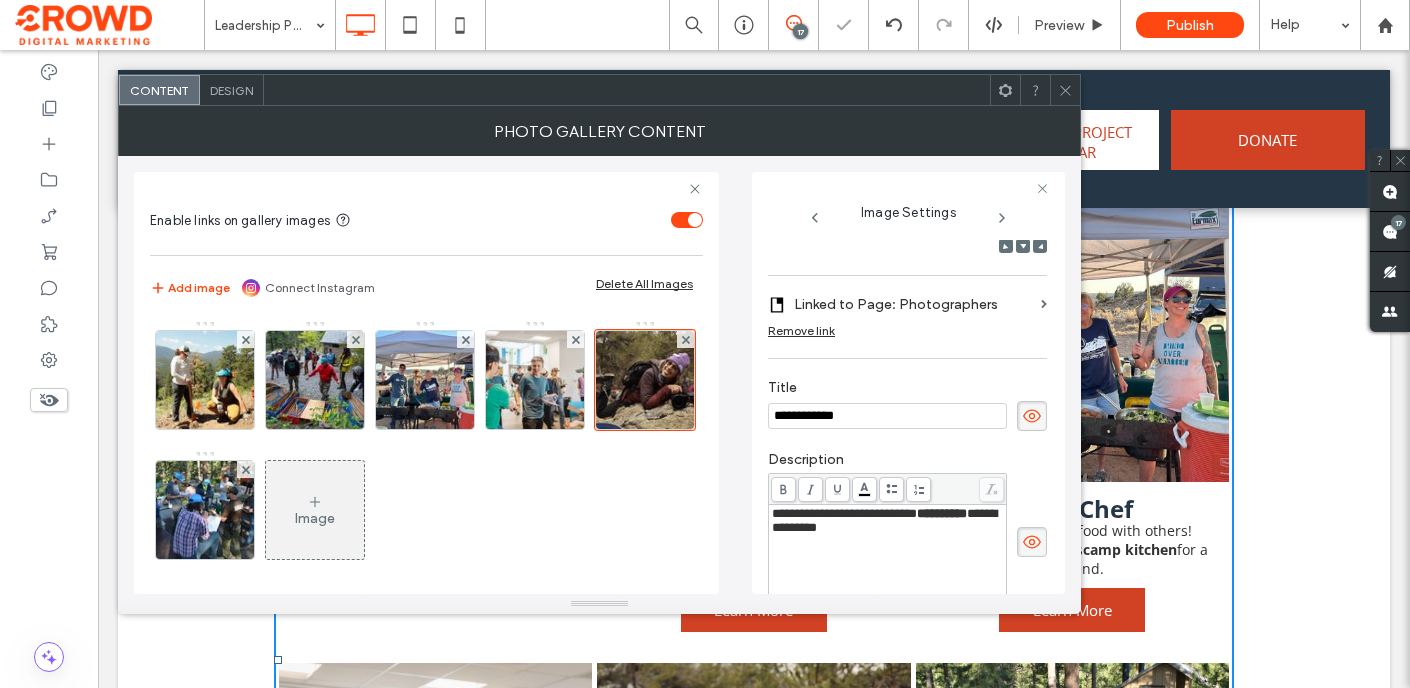 click 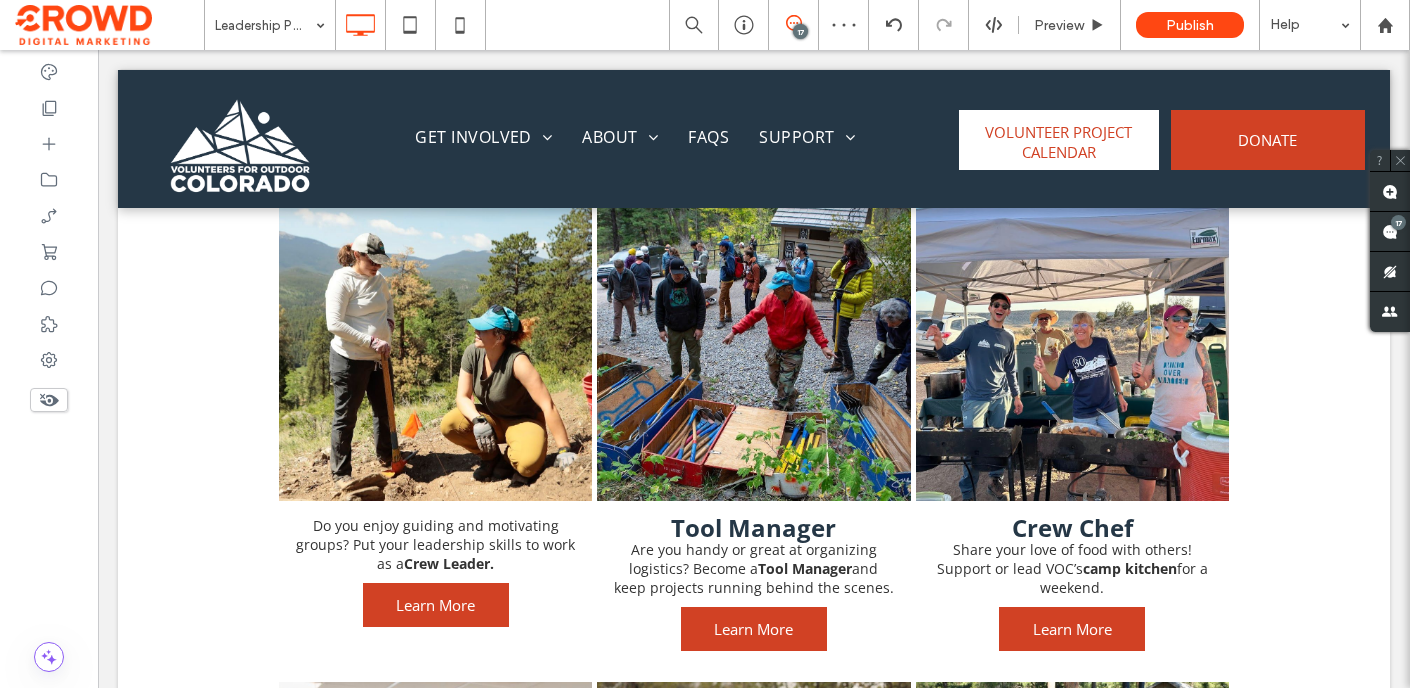 scroll, scrollTop: 619, scrollLeft: 0, axis: vertical 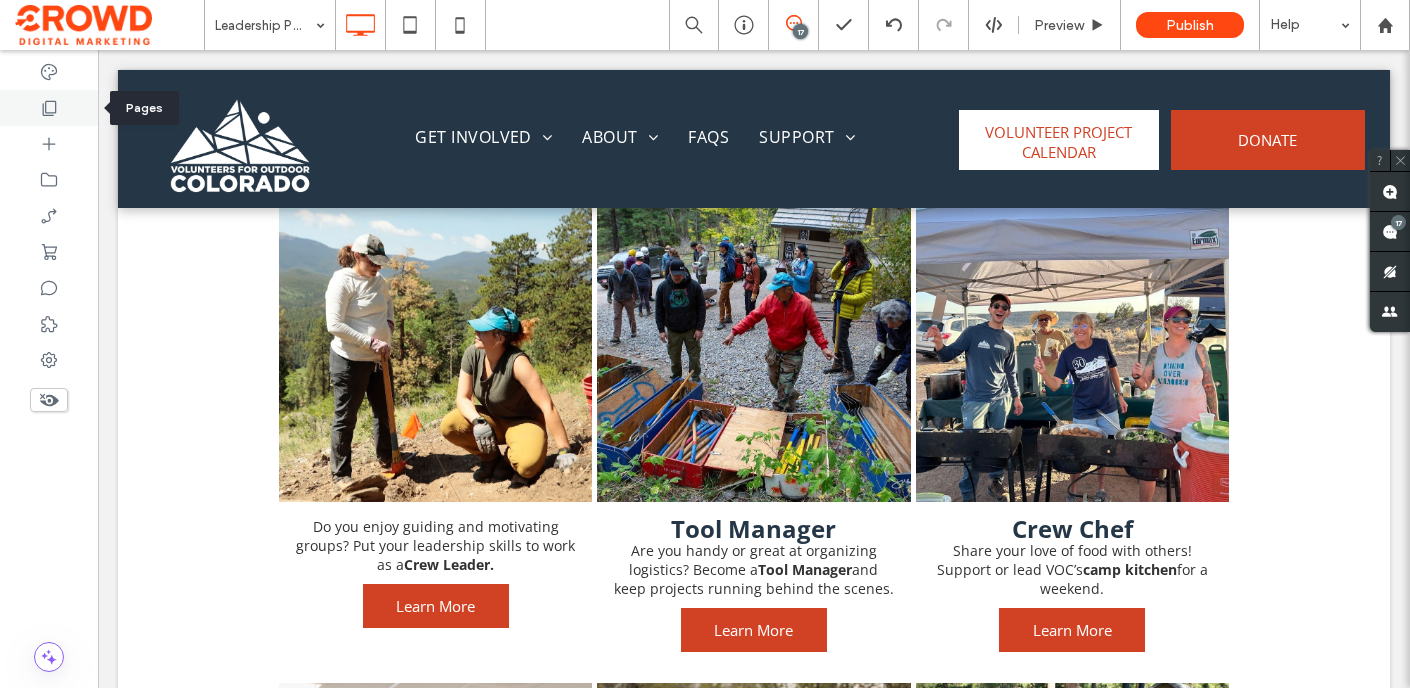 click at bounding box center (49, 108) 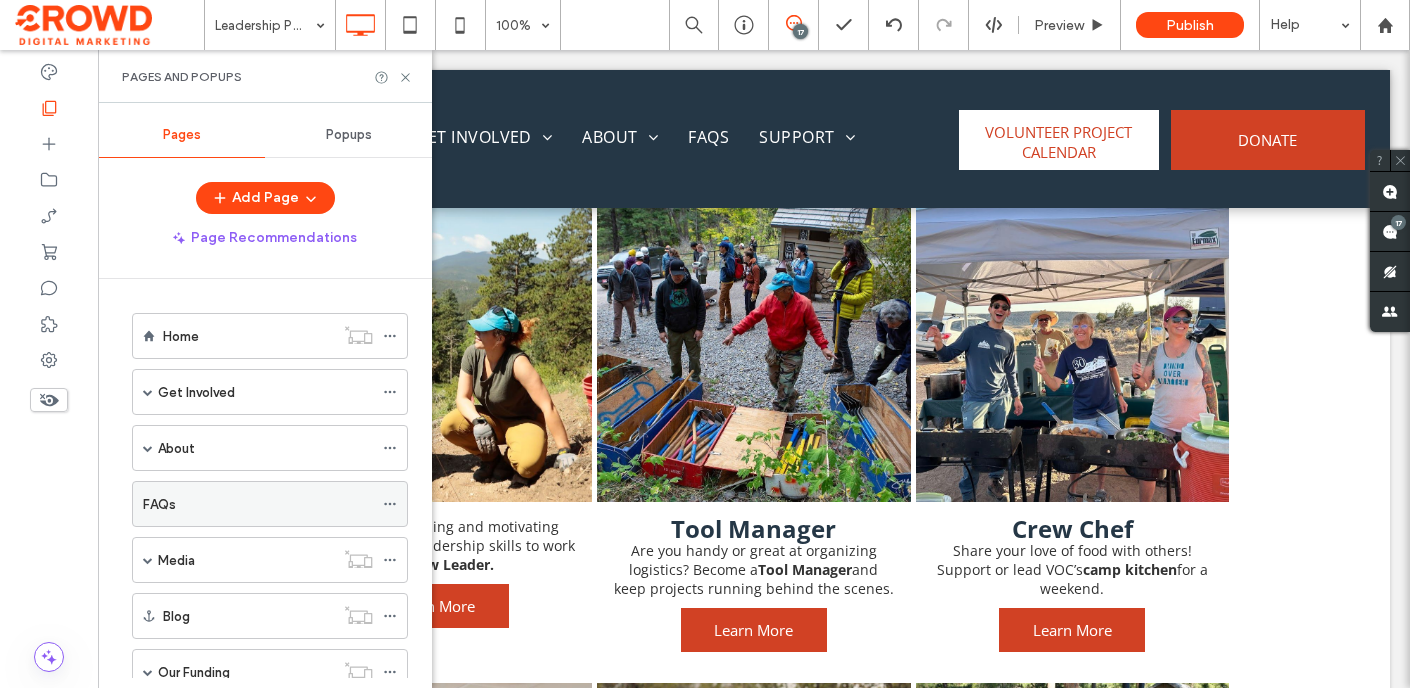 scroll, scrollTop: 1575, scrollLeft: 0, axis: vertical 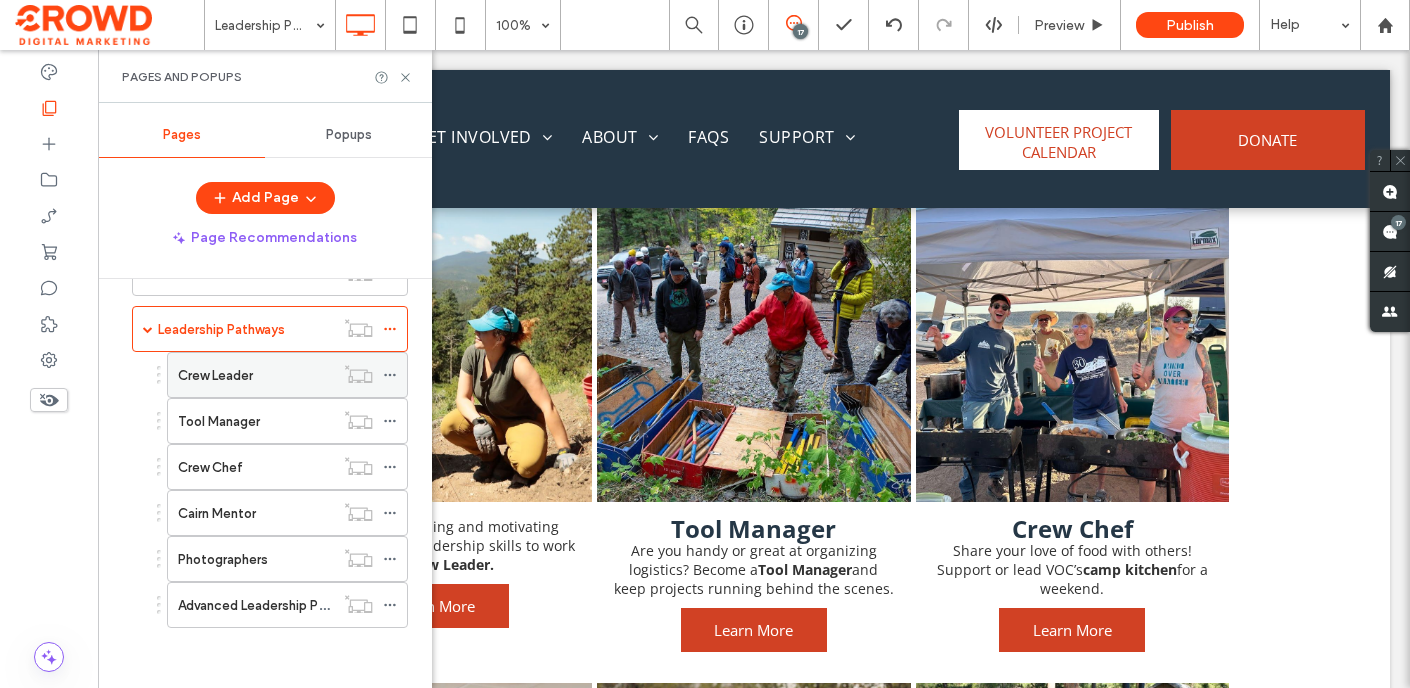 click on "Crew Leader" at bounding box center (256, 375) 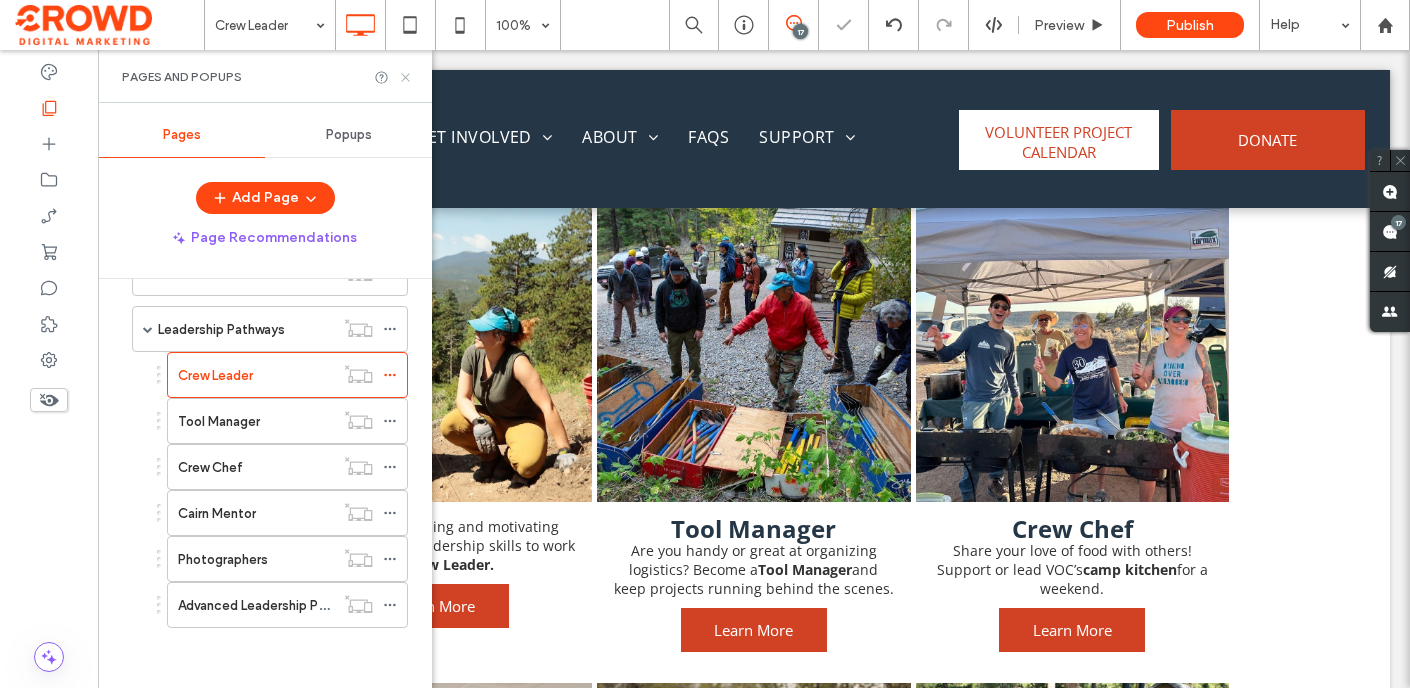click 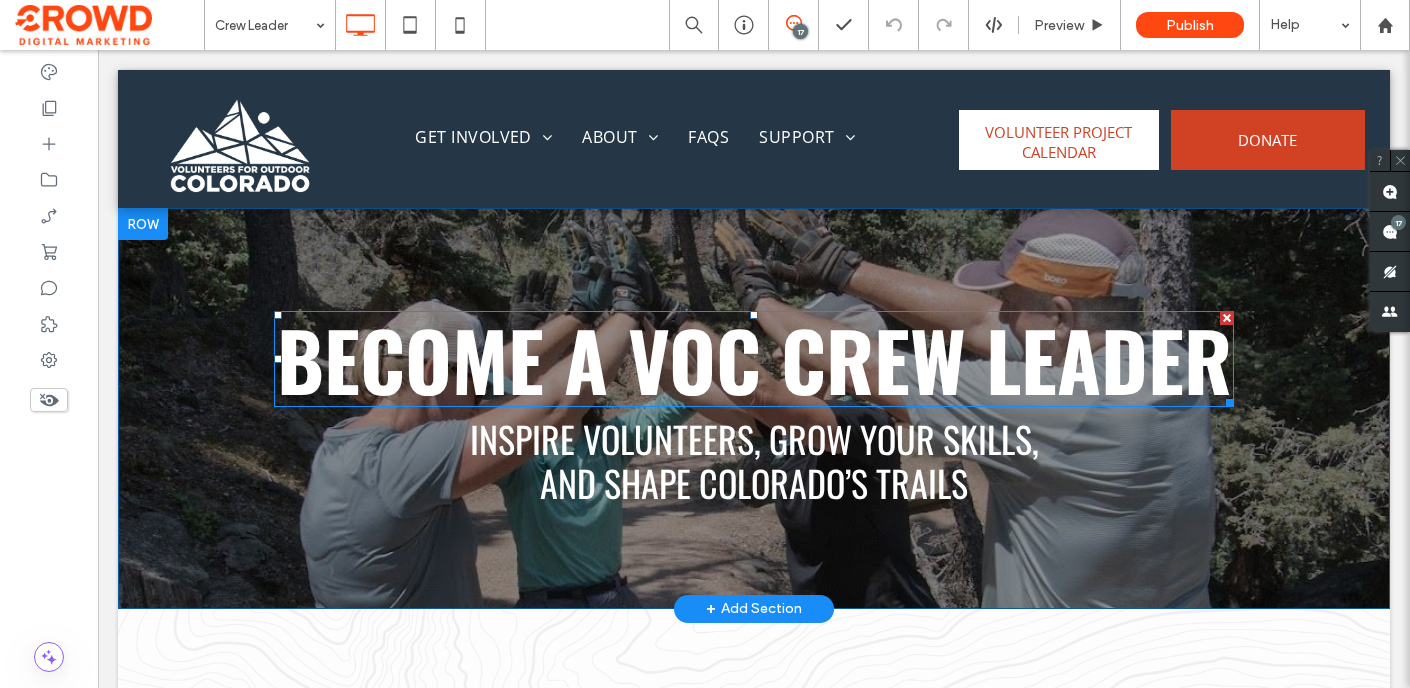 scroll, scrollTop: 0, scrollLeft: 0, axis: both 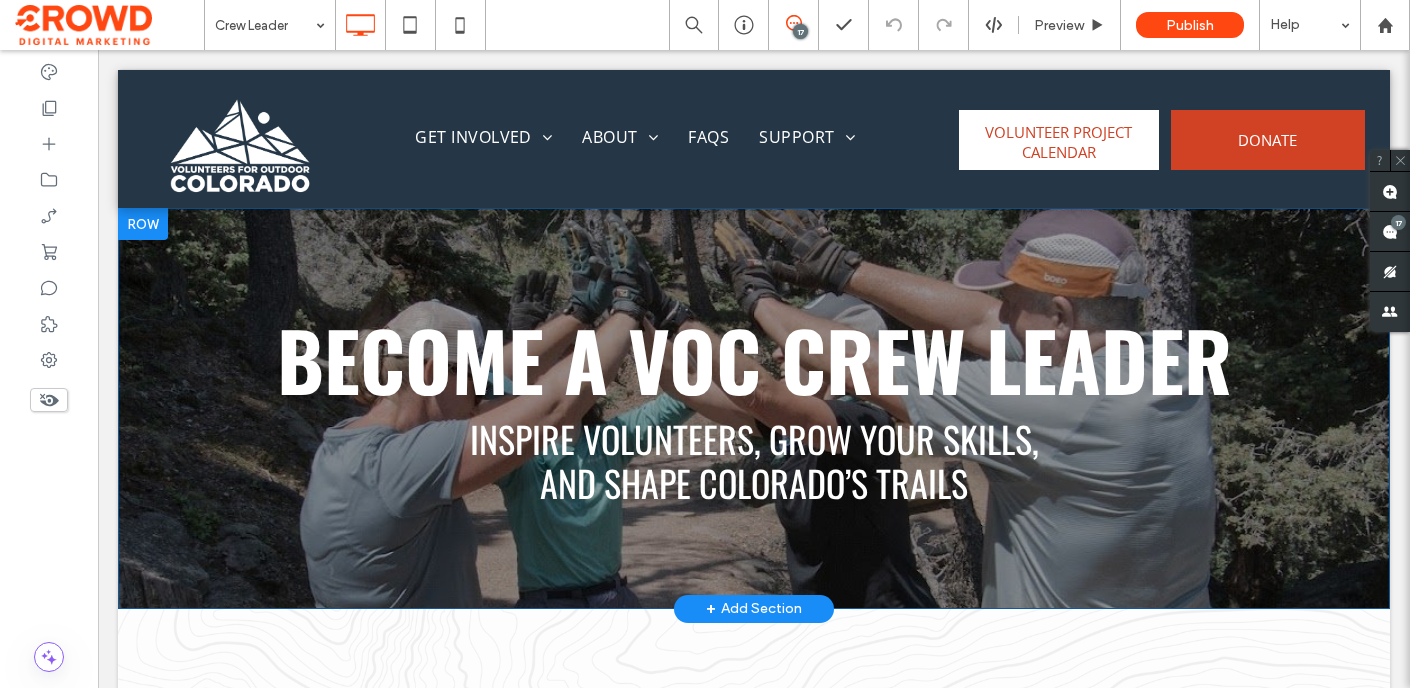 click on "Become A VOC Crew Leader
Inspire Volunteers, Grow Your Skills, and Shape Colorado’s Trails
Click To Paste
Row + Add Section" at bounding box center [754, 408] 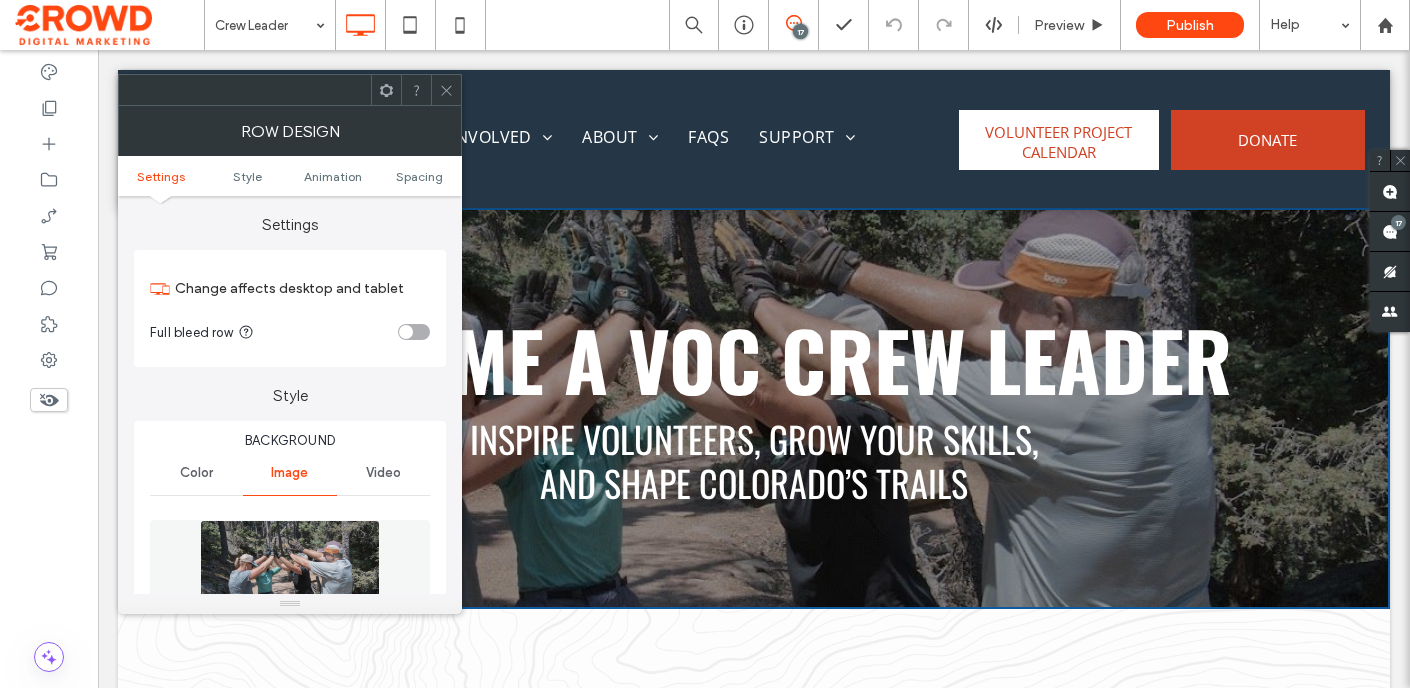 drag, startPoint x: 446, startPoint y: 84, endPoint x: 389, endPoint y: 146, distance: 84.21995 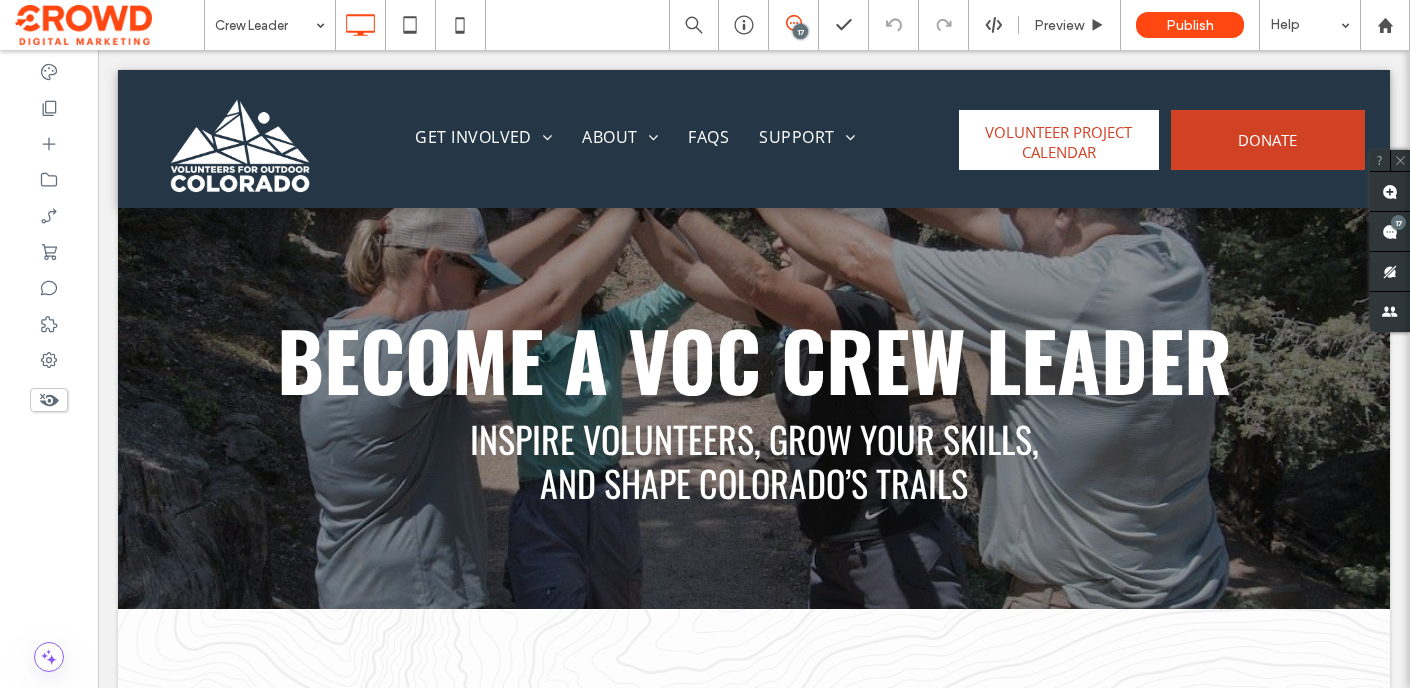 scroll, scrollTop: 3566, scrollLeft: 0, axis: vertical 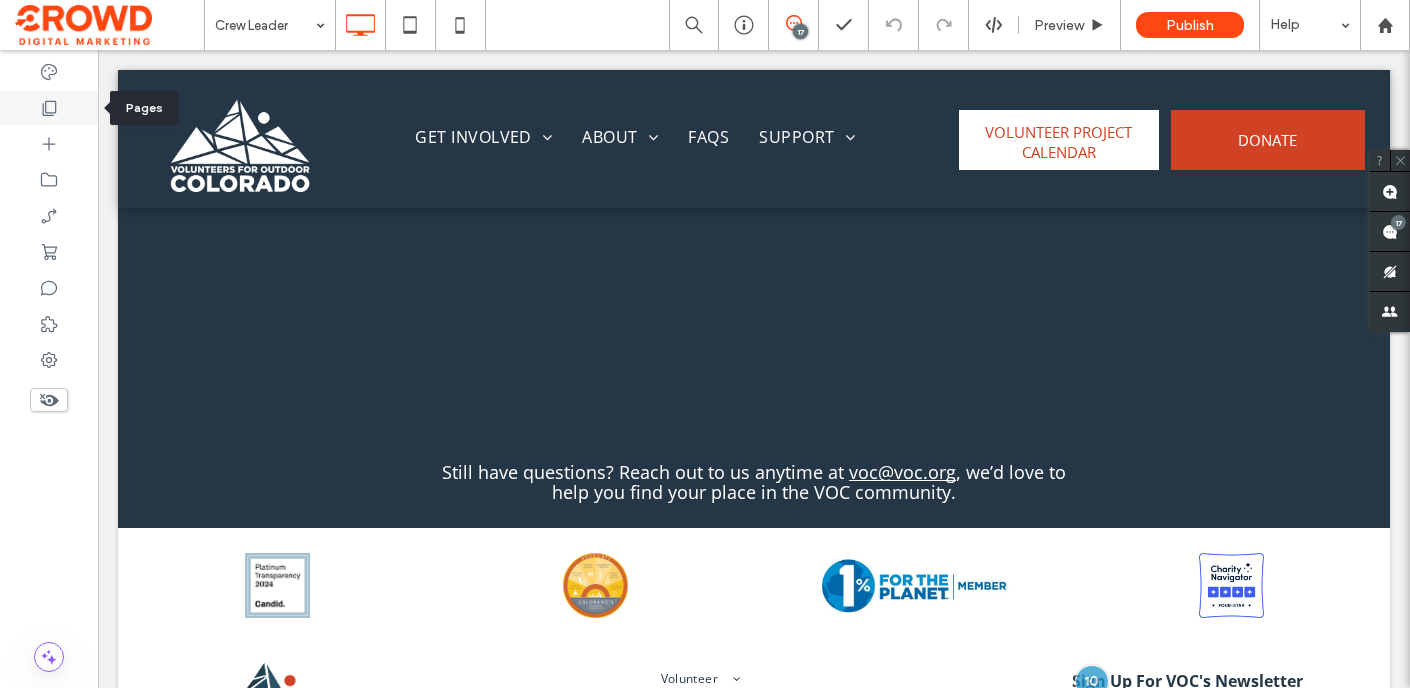 click at bounding box center [49, 108] 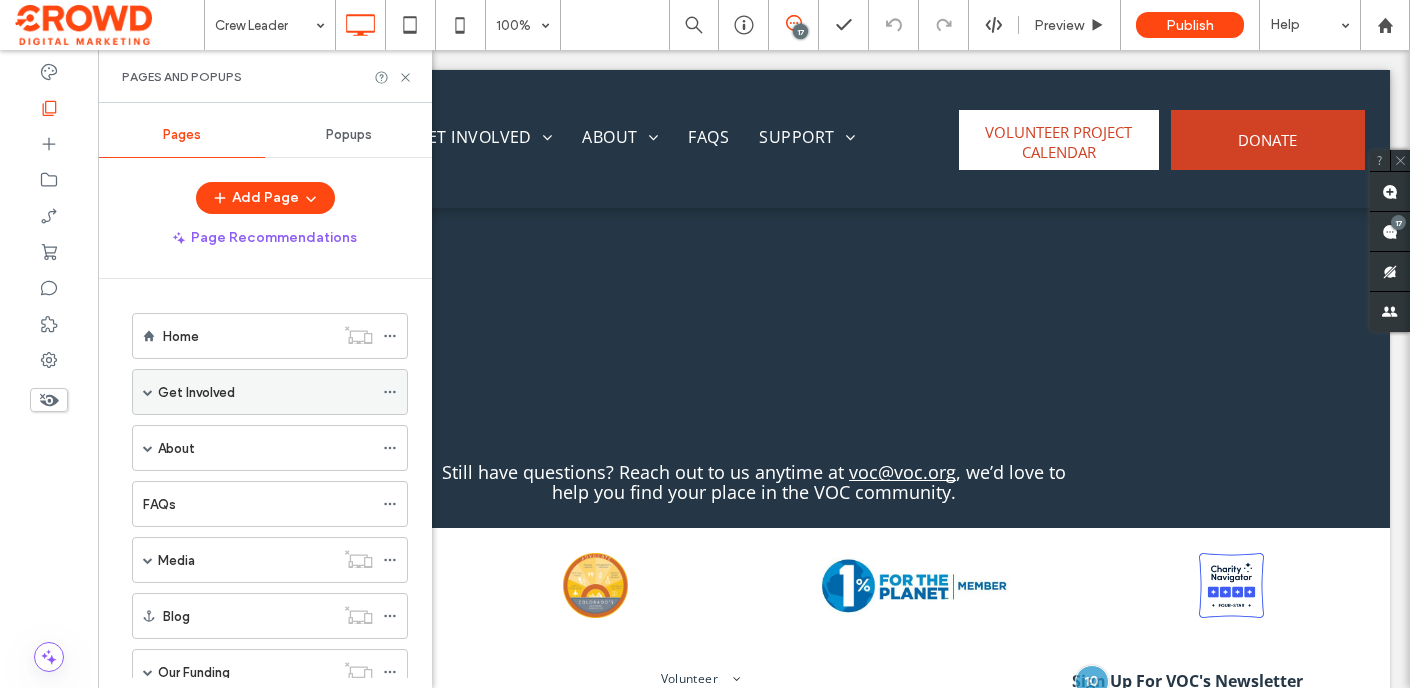 scroll, scrollTop: 1575, scrollLeft: 0, axis: vertical 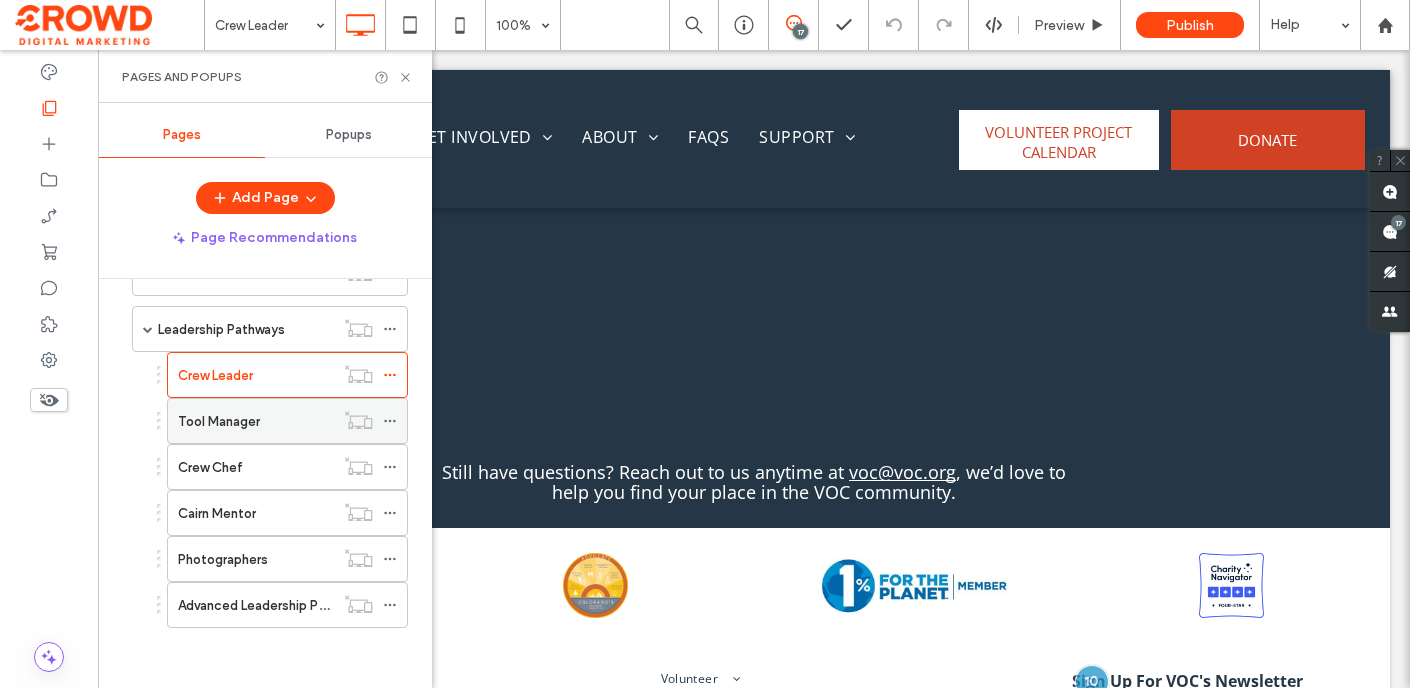 click on "Tool Manager" at bounding box center (219, 421) 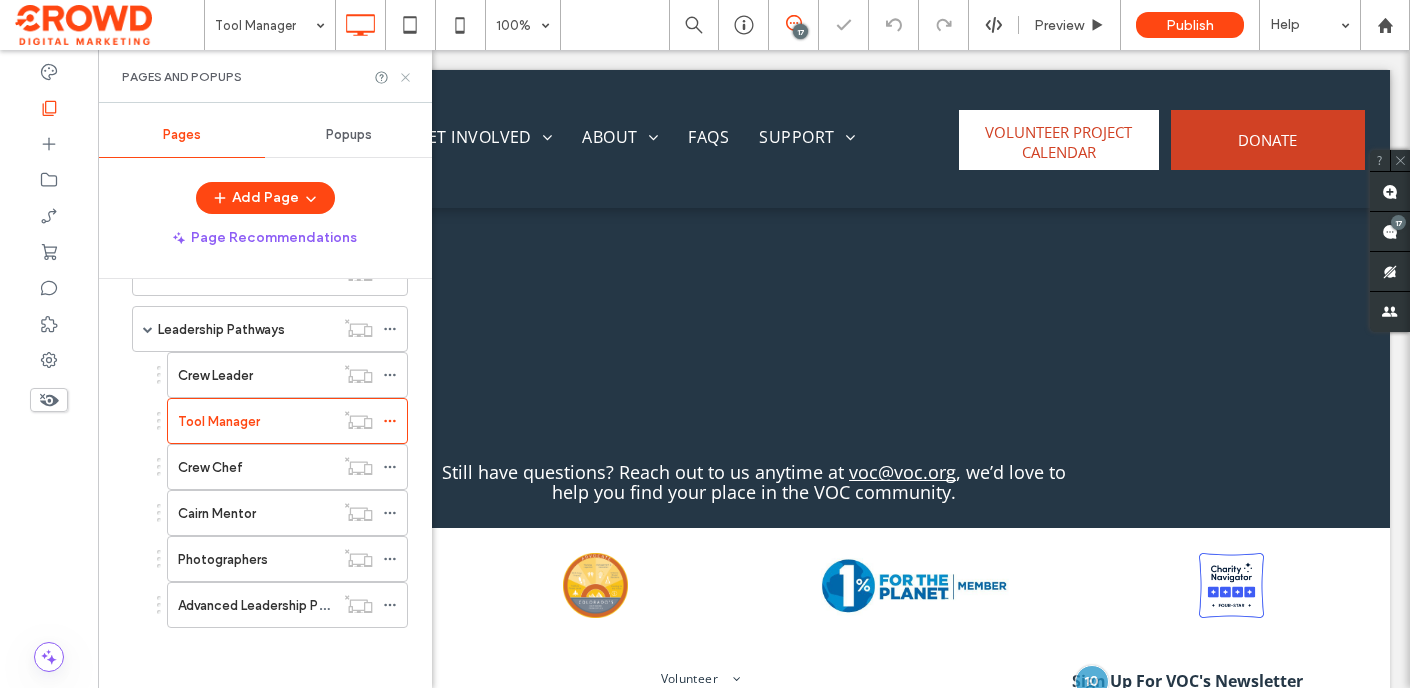 click 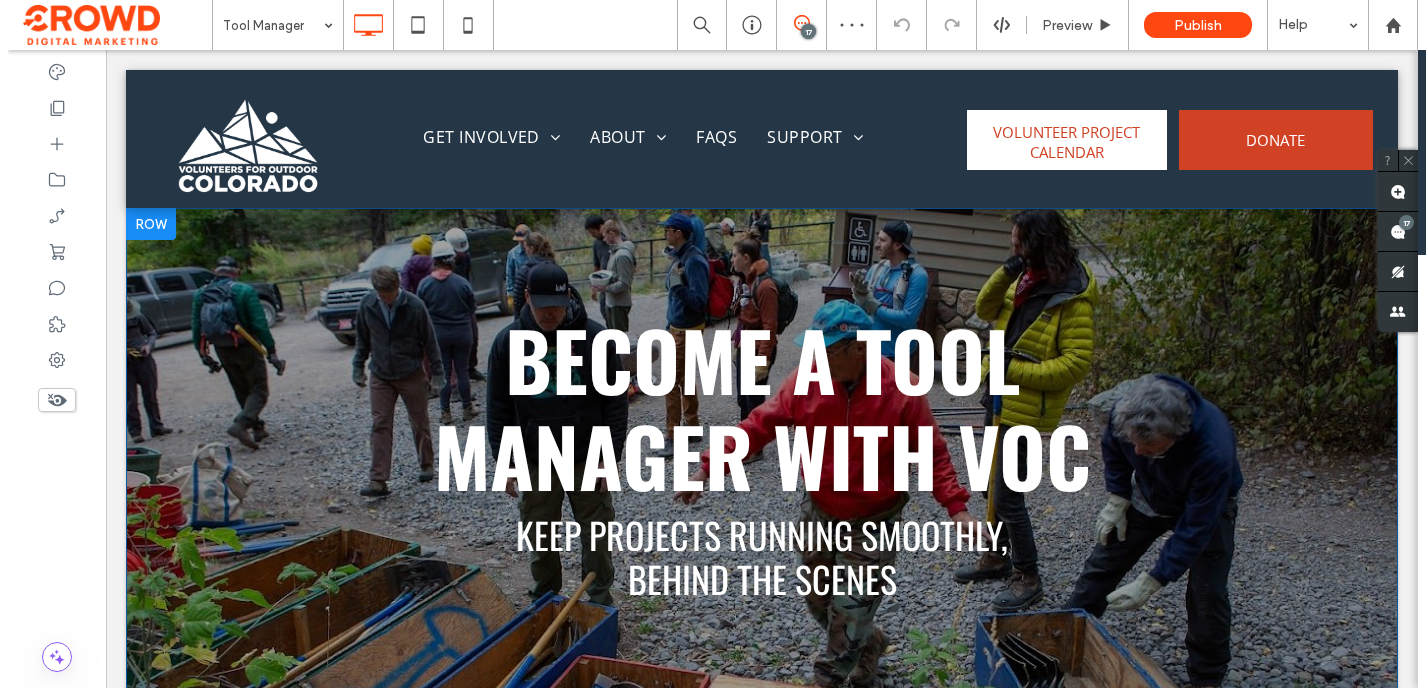 scroll, scrollTop: 2692, scrollLeft: 0, axis: vertical 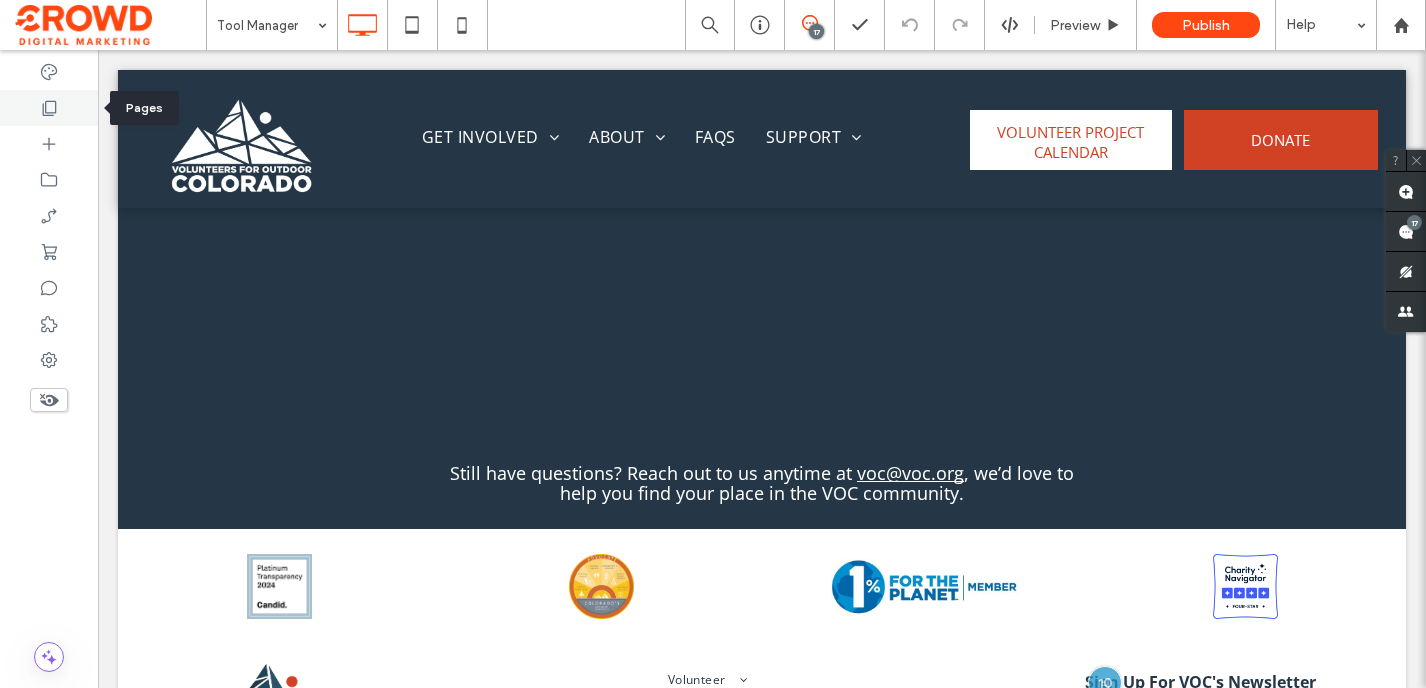 click at bounding box center [49, 108] 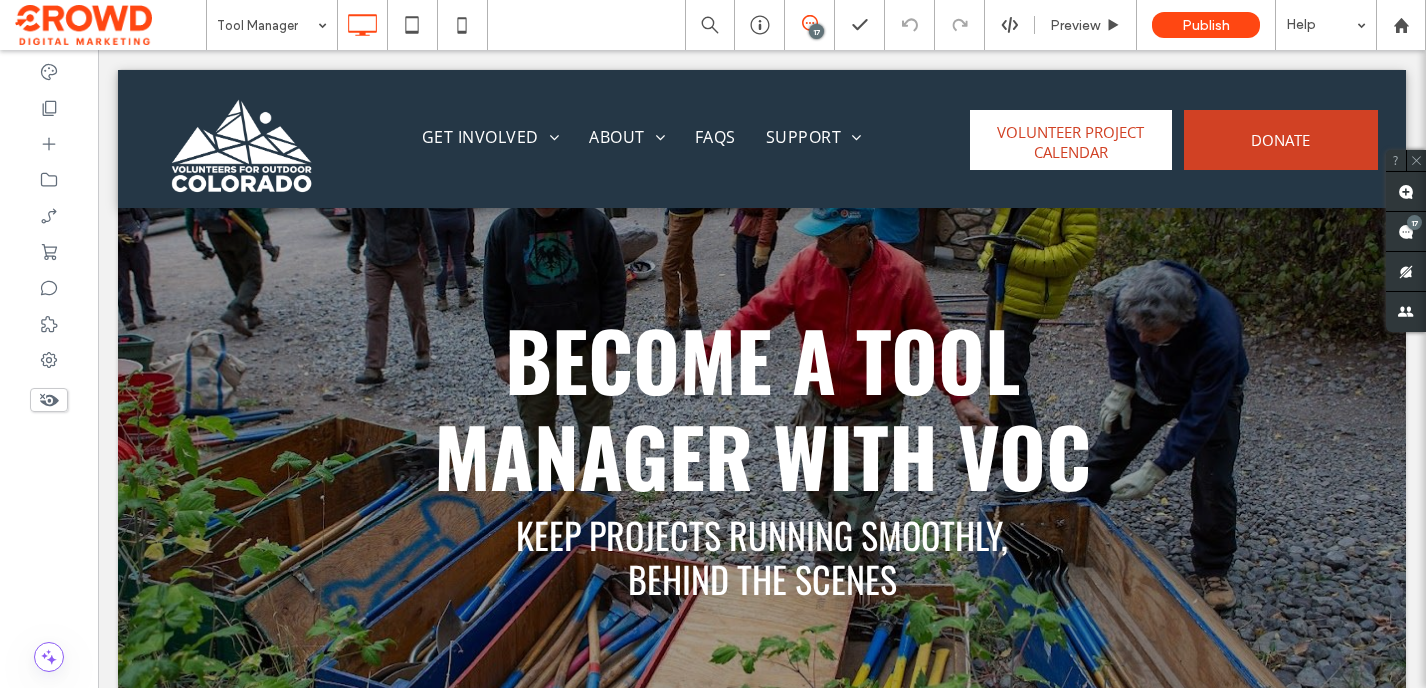 scroll, scrollTop: 2692, scrollLeft: 0, axis: vertical 